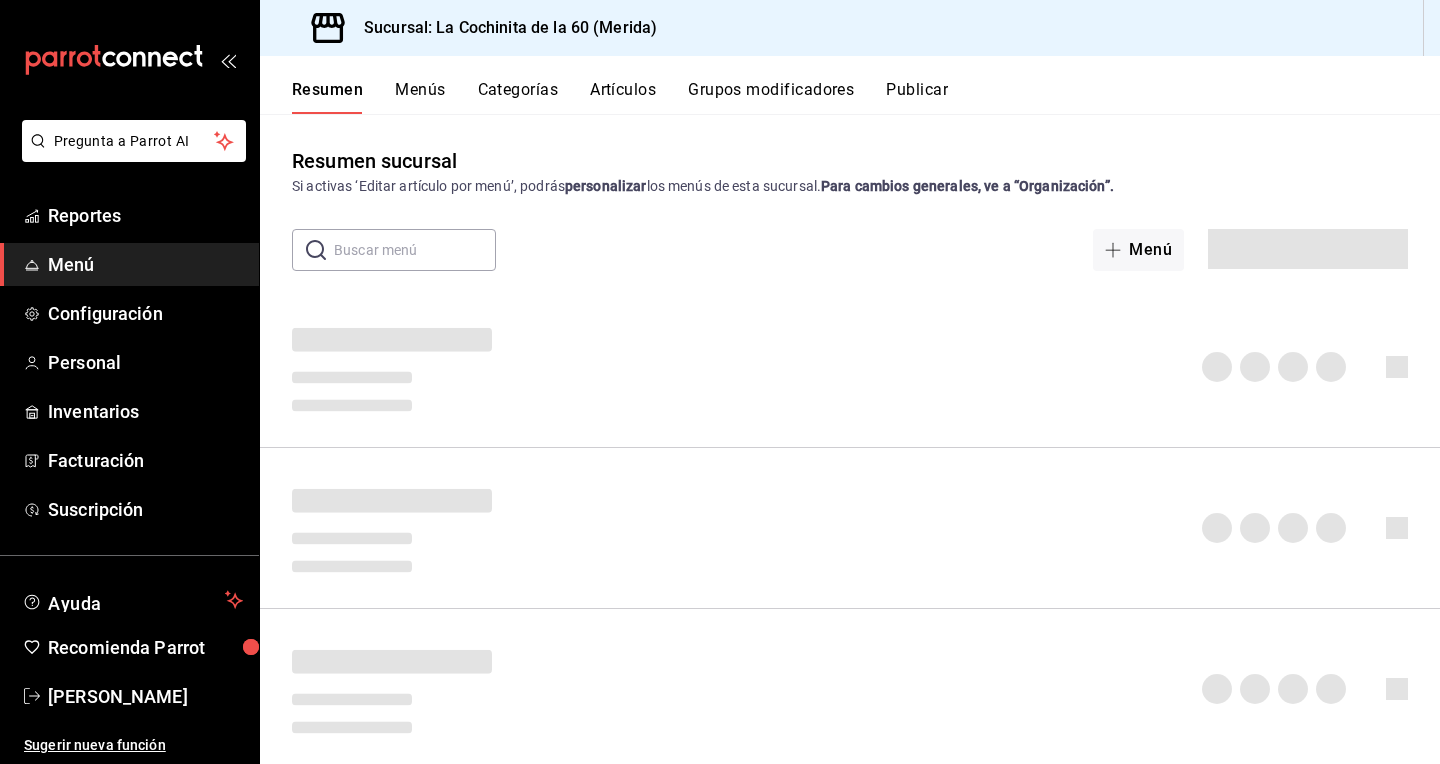 scroll, scrollTop: 0, scrollLeft: 0, axis: both 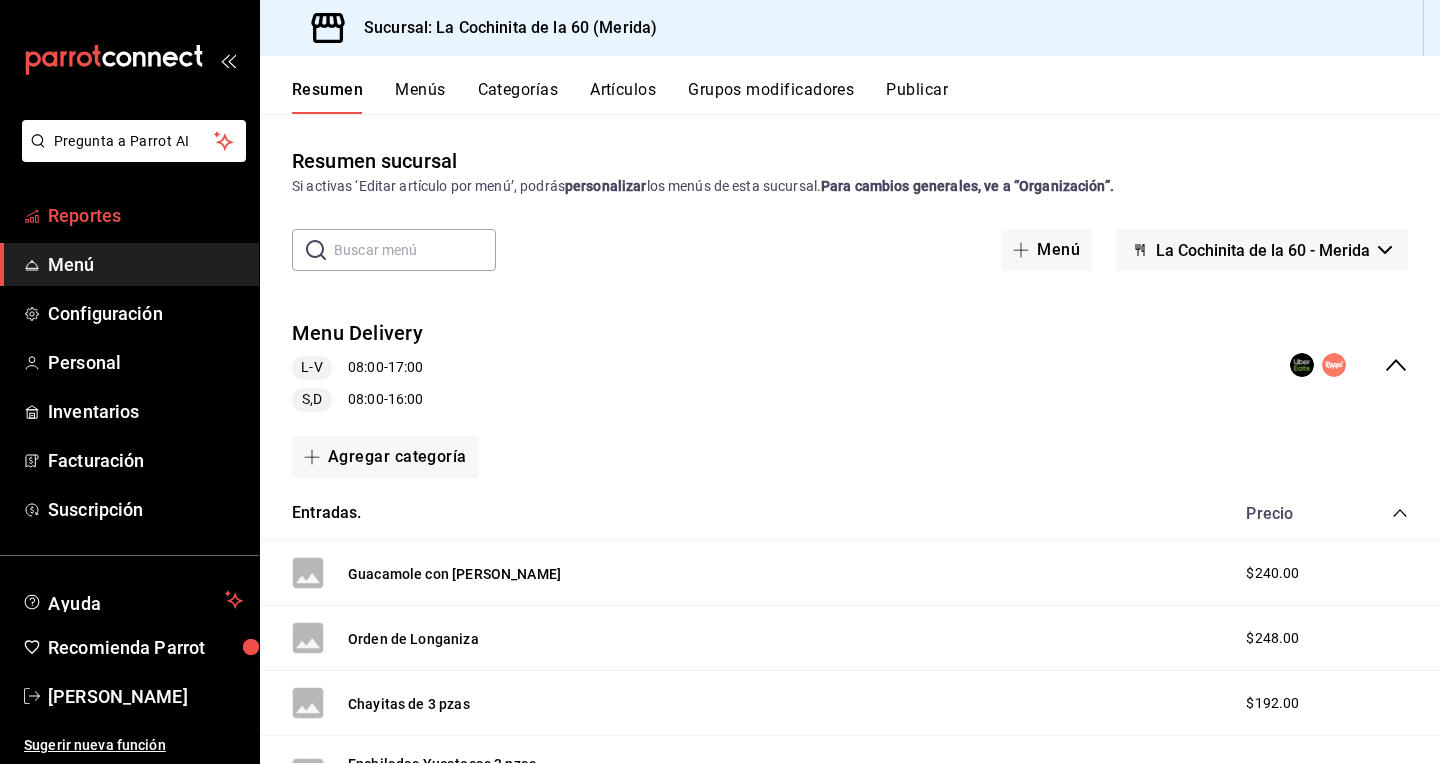 click on "Reportes" at bounding box center (145, 215) 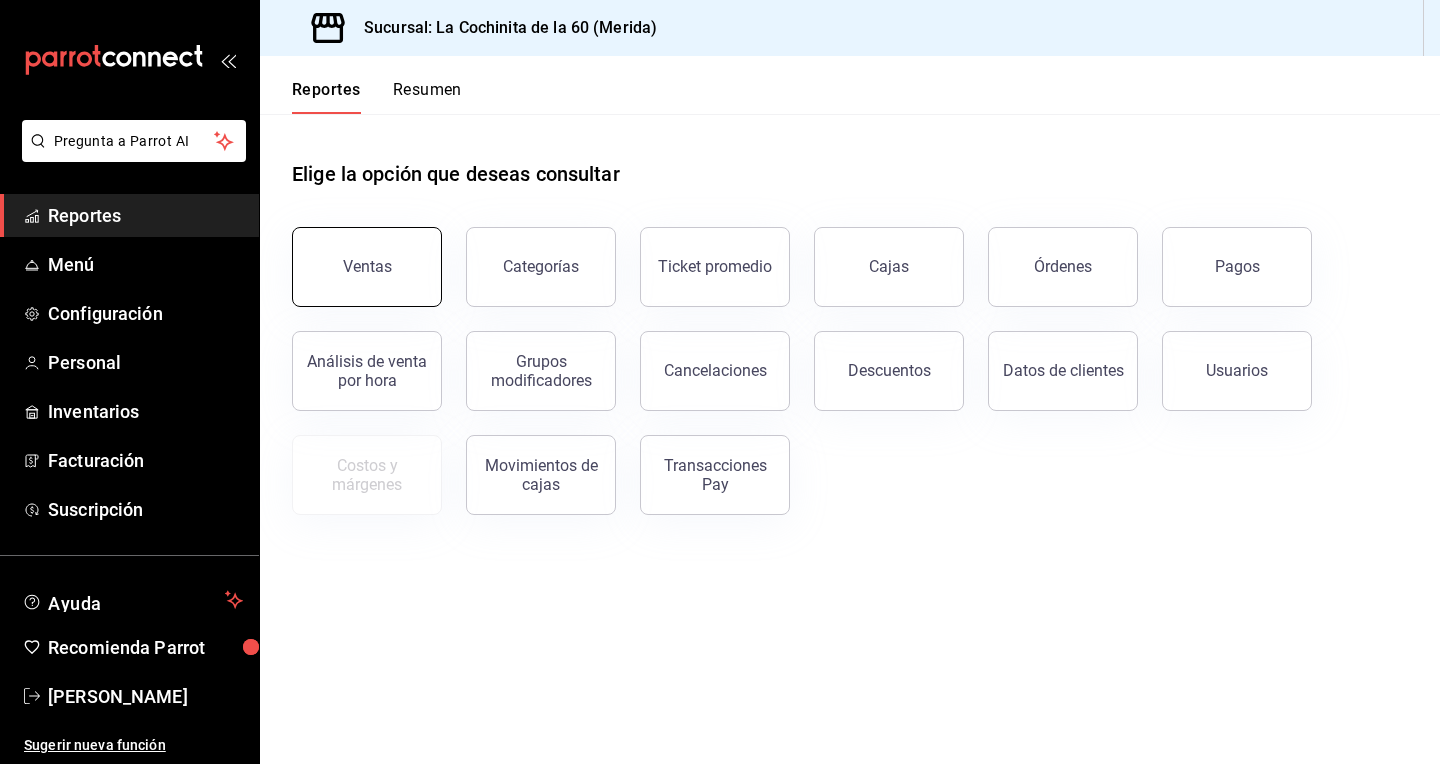 click on "Ventas" at bounding box center (367, 266) 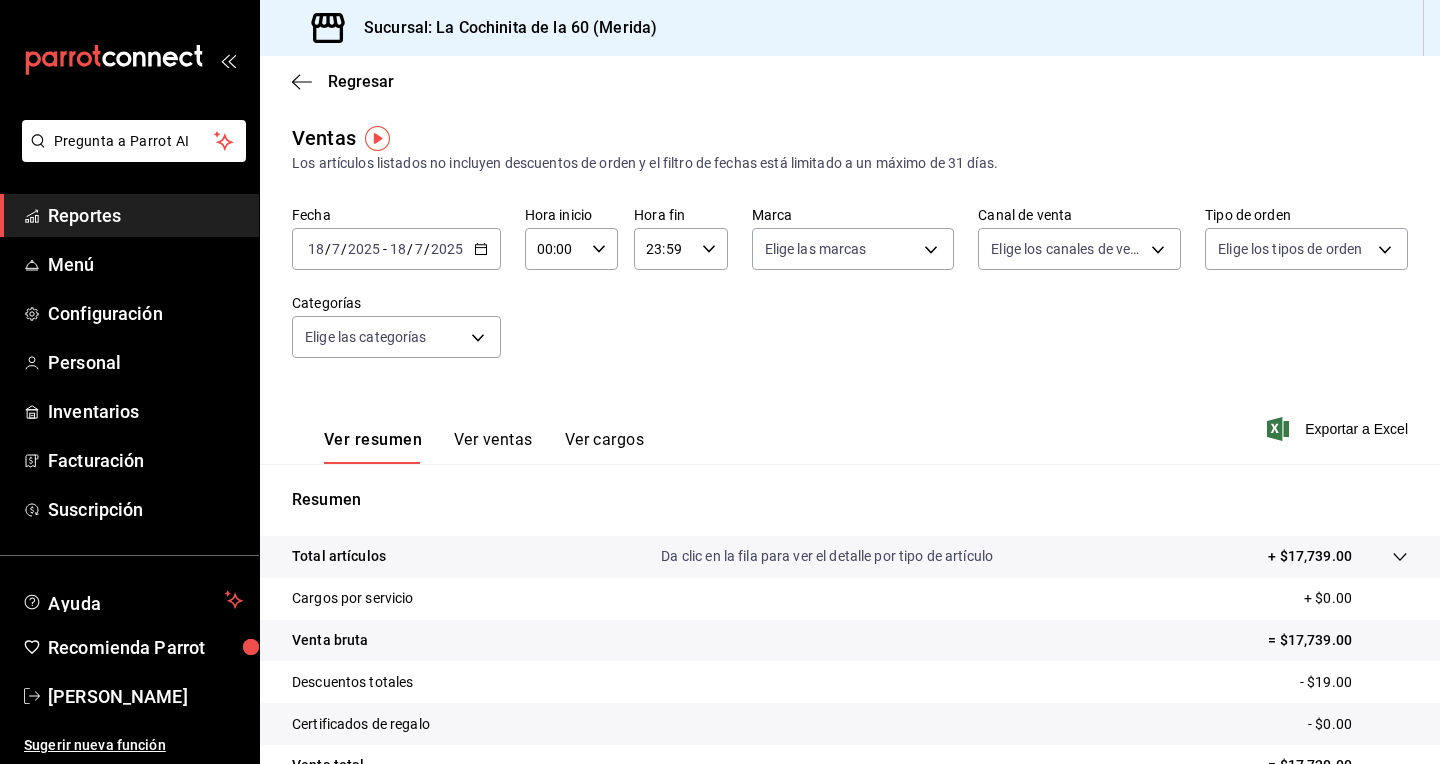 click on "Reportes" at bounding box center (145, 215) 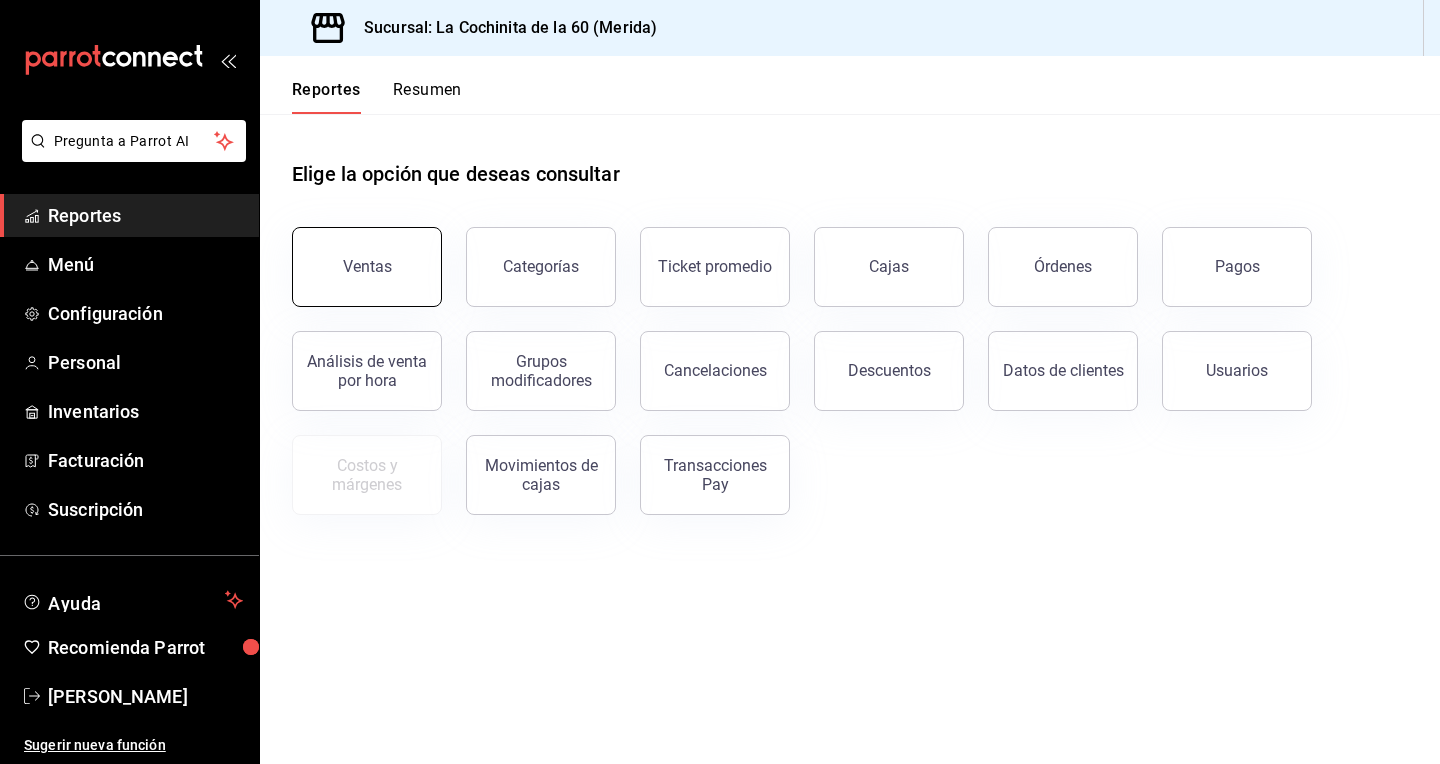 click on "Ventas" at bounding box center (367, 267) 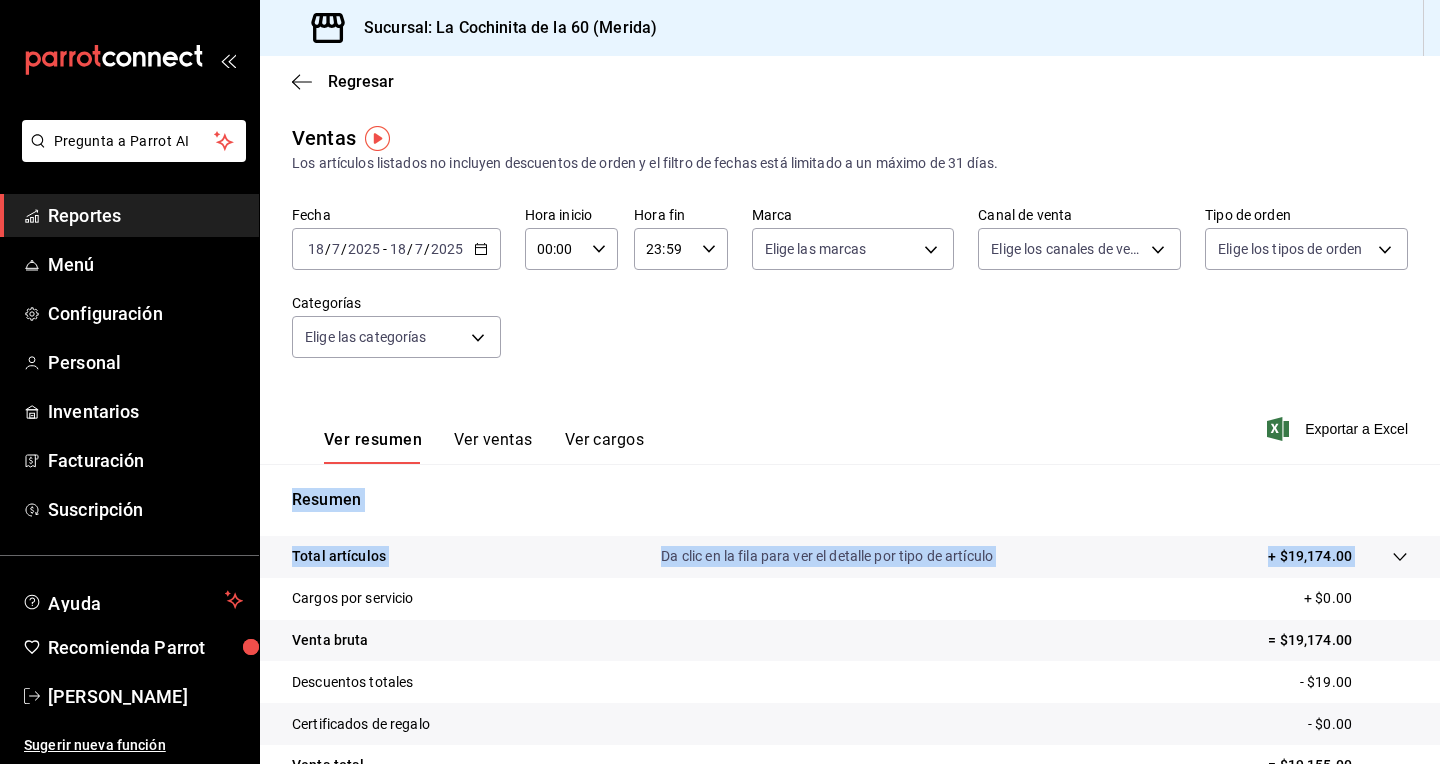 drag, startPoint x: 1438, startPoint y: 442, endPoint x: 1438, endPoint y: 543, distance: 101 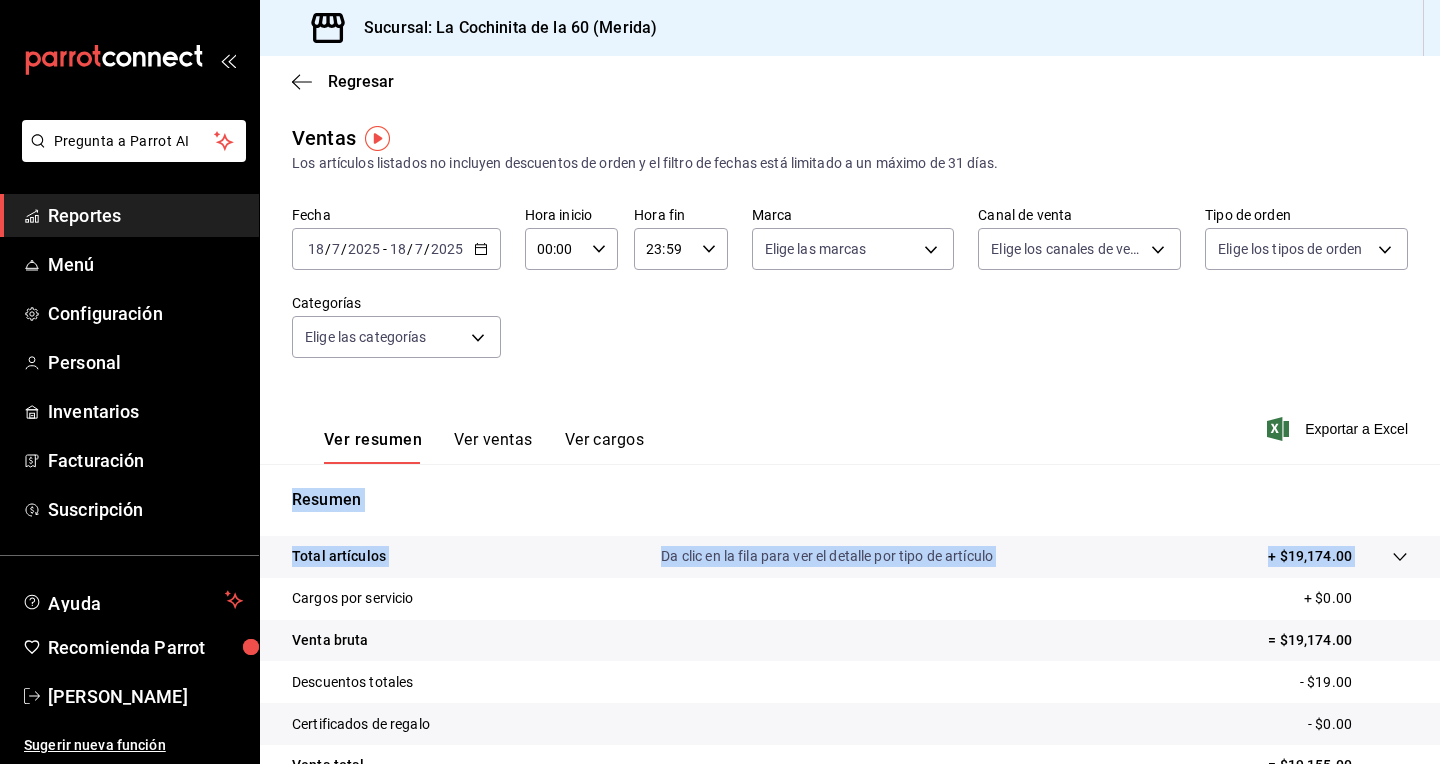 click on "Ventas Los artículos listados no incluyen descuentos de orden y el filtro de fechas está limitado a un máximo de 31 días. Fecha [DATE] [DATE] - [DATE] [DATE] Hora inicio 00:00 Hora inicio Hora fin 23:59 Hora fin Marca Elige las marcas Canal de venta Elige los canales de venta Tipo de orden Elige los tipos de orden Categorías Elige las categorías Ver resumen Ver ventas Ver cargos Exportar a Excel Resumen Total artículos Da clic en la fila para ver el detalle por tipo de artículo + $19,174.00 Cargos por servicio + $0.00 Venta bruta = $19,174.00 Descuentos totales - $19.00 Certificados de regalo - $0.00 Venta total = $19,155.00 Impuestos - $2,642.07 Venta neta = $16,512.93" at bounding box center [850, 524] 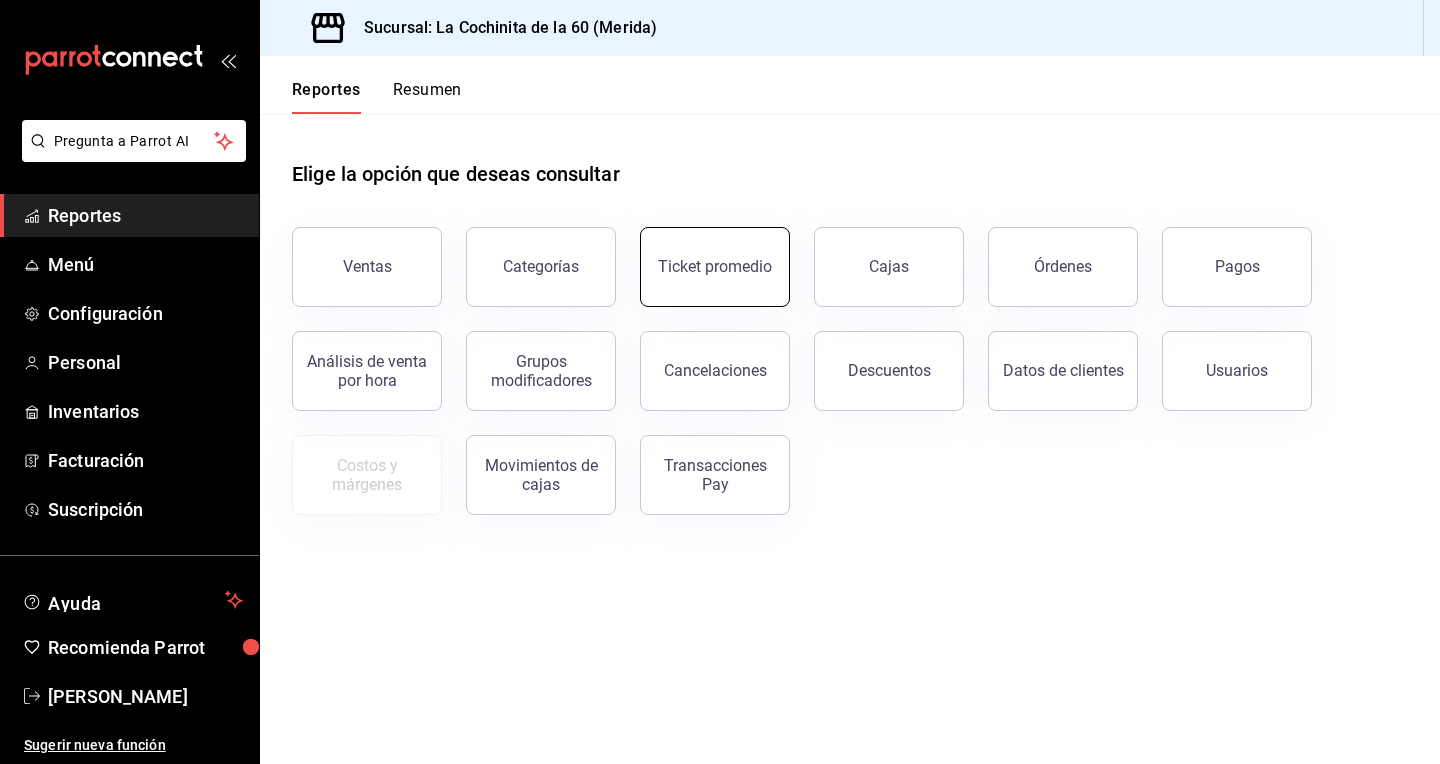 click on "Ticket promedio" at bounding box center (715, 267) 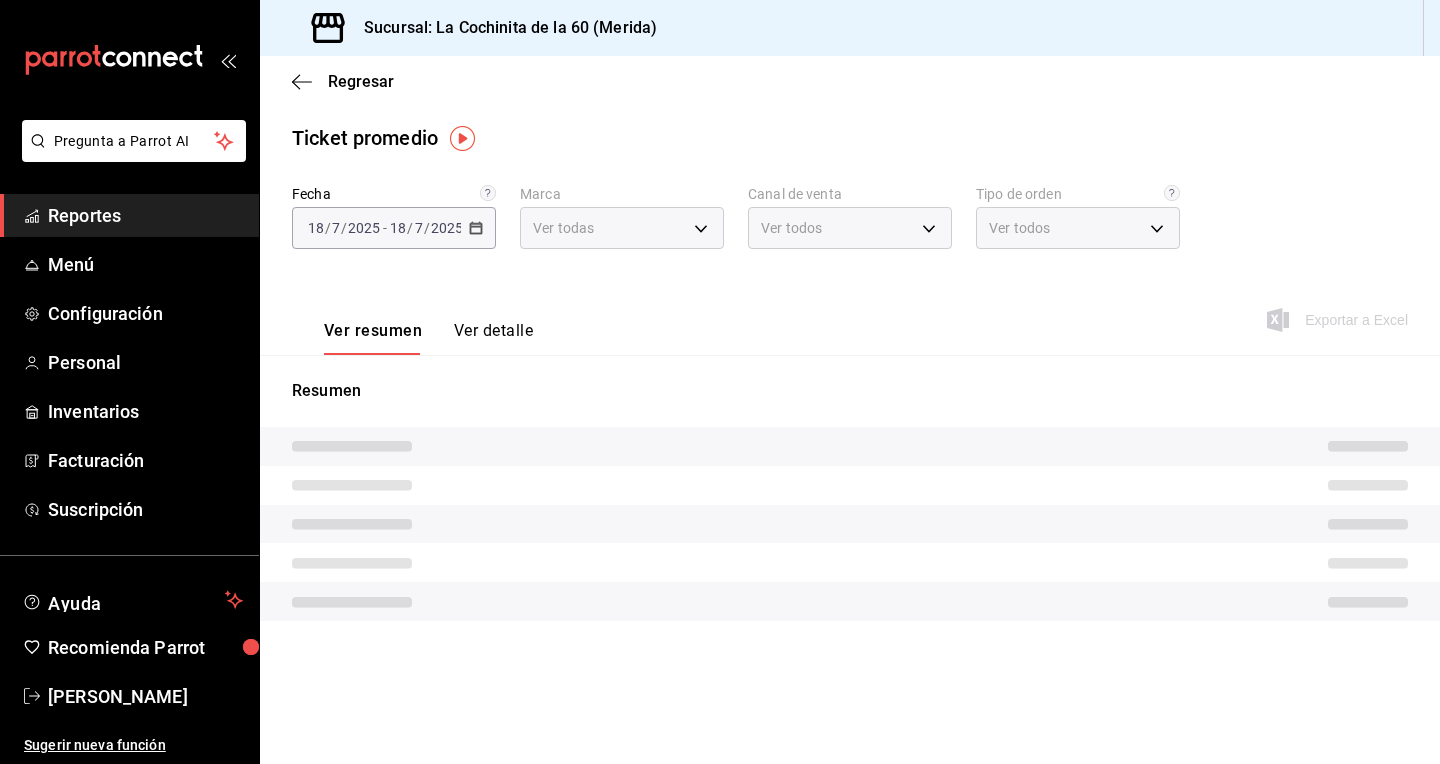 type on "268ce8d1-4722-4411-a626-51c418737468" 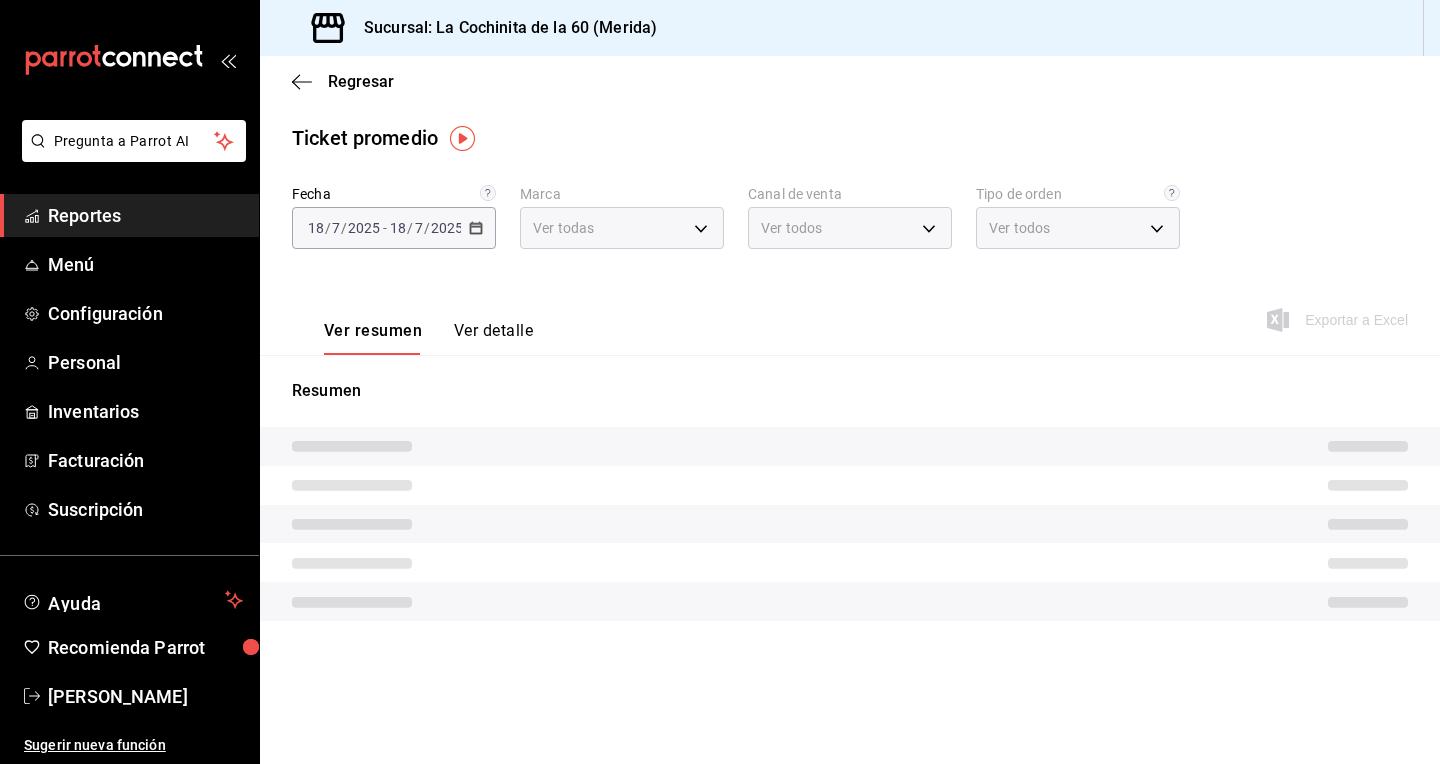 type on "PARROT,UBER_EATS,RAPPI,DIDI_FOOD,ONLINE" 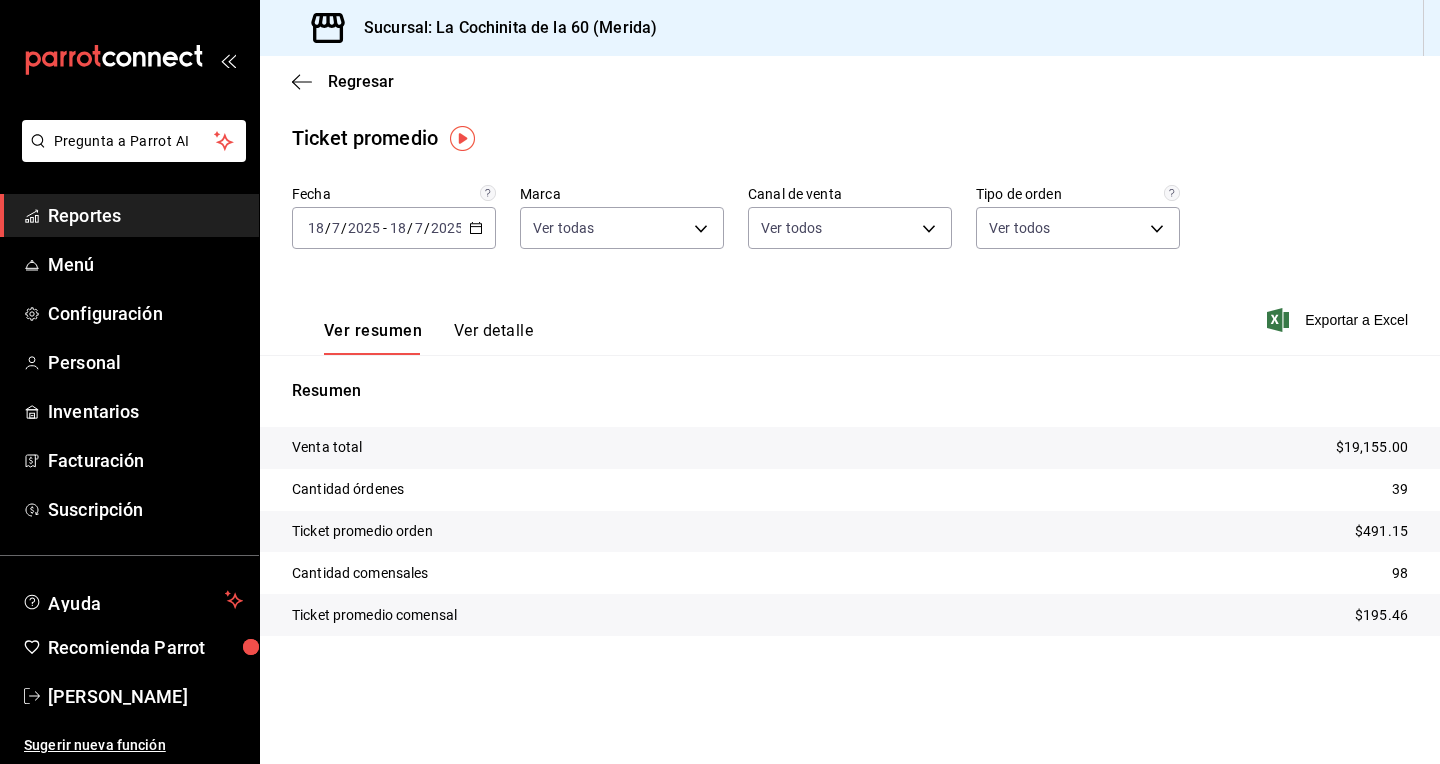 click on "Ver detalle" at bounding box center (493, 338) 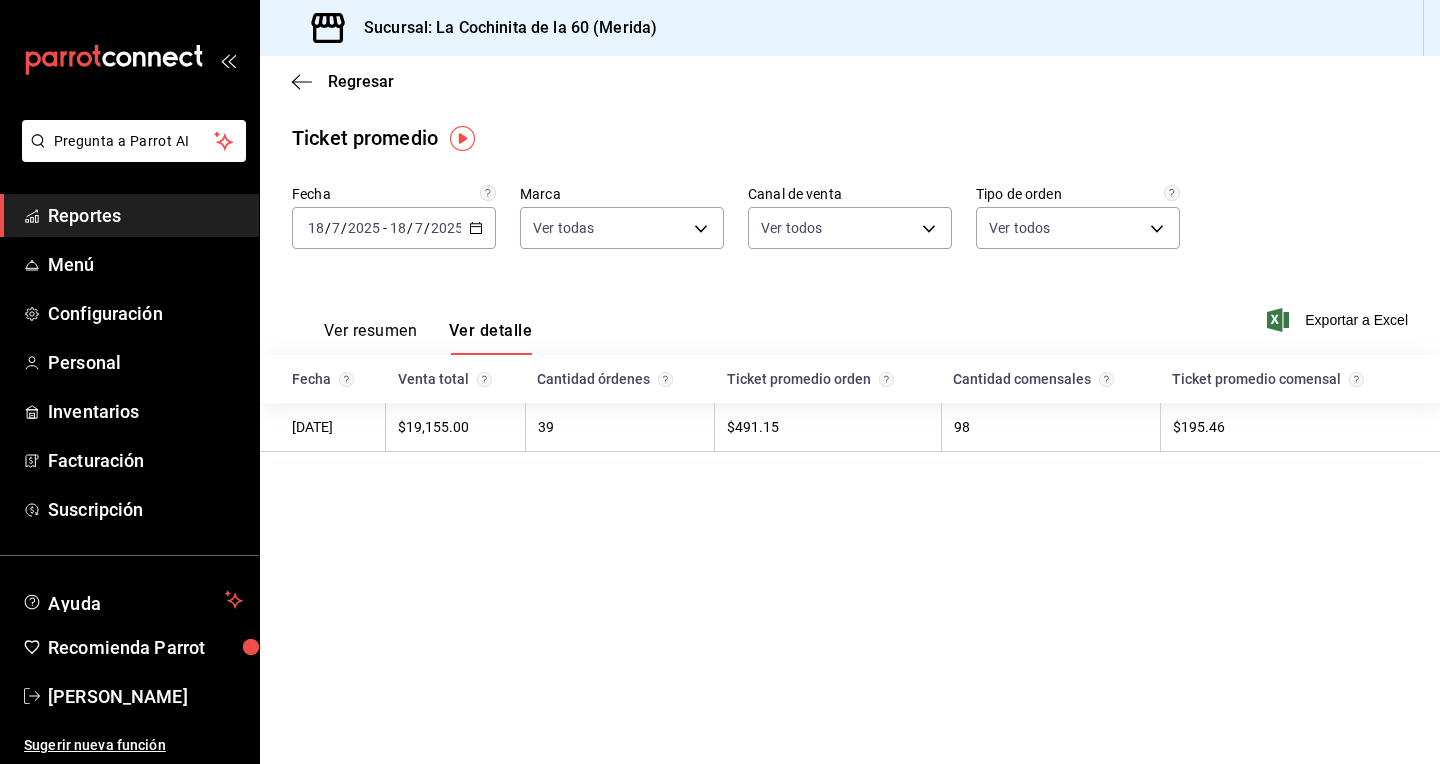 click on "$19,155.00" at bounding box center [456, 427] 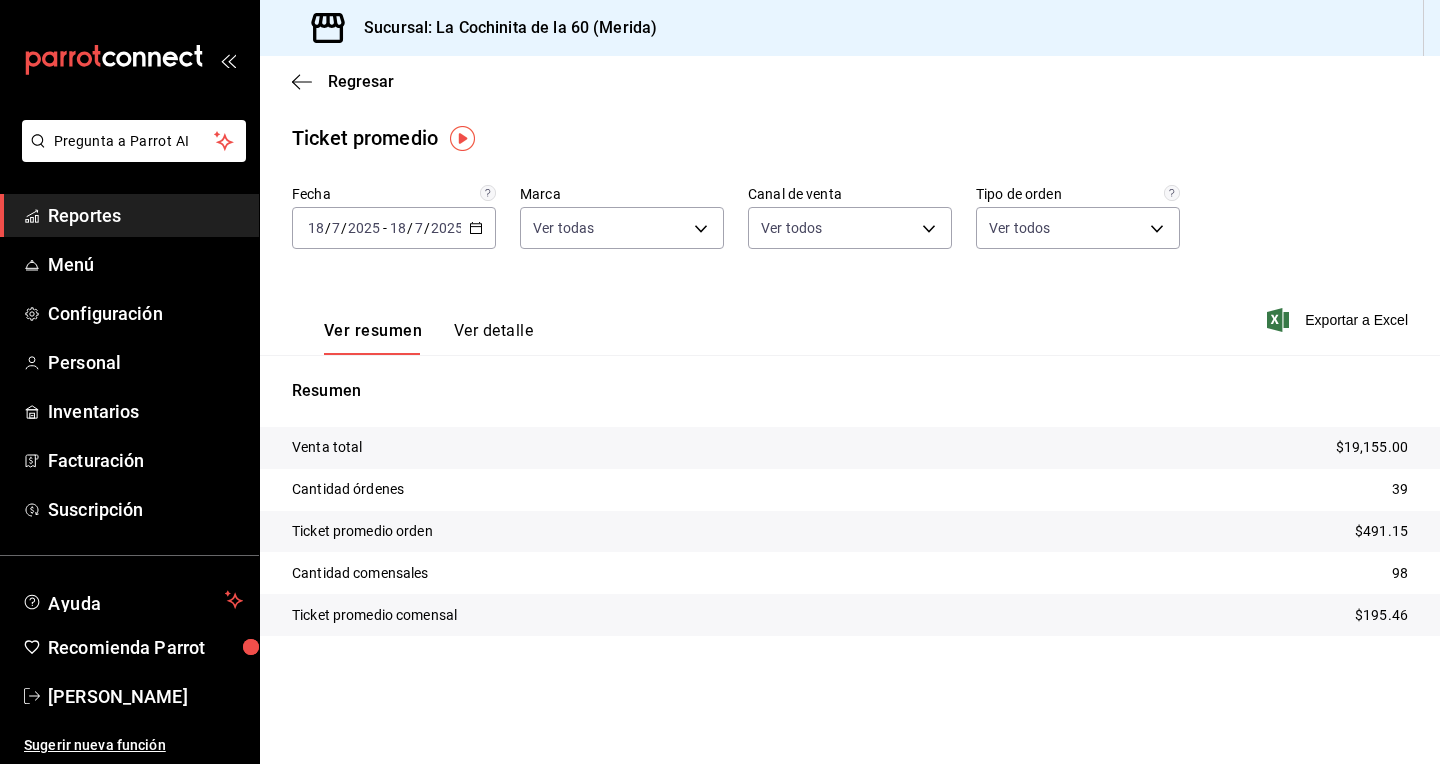 click 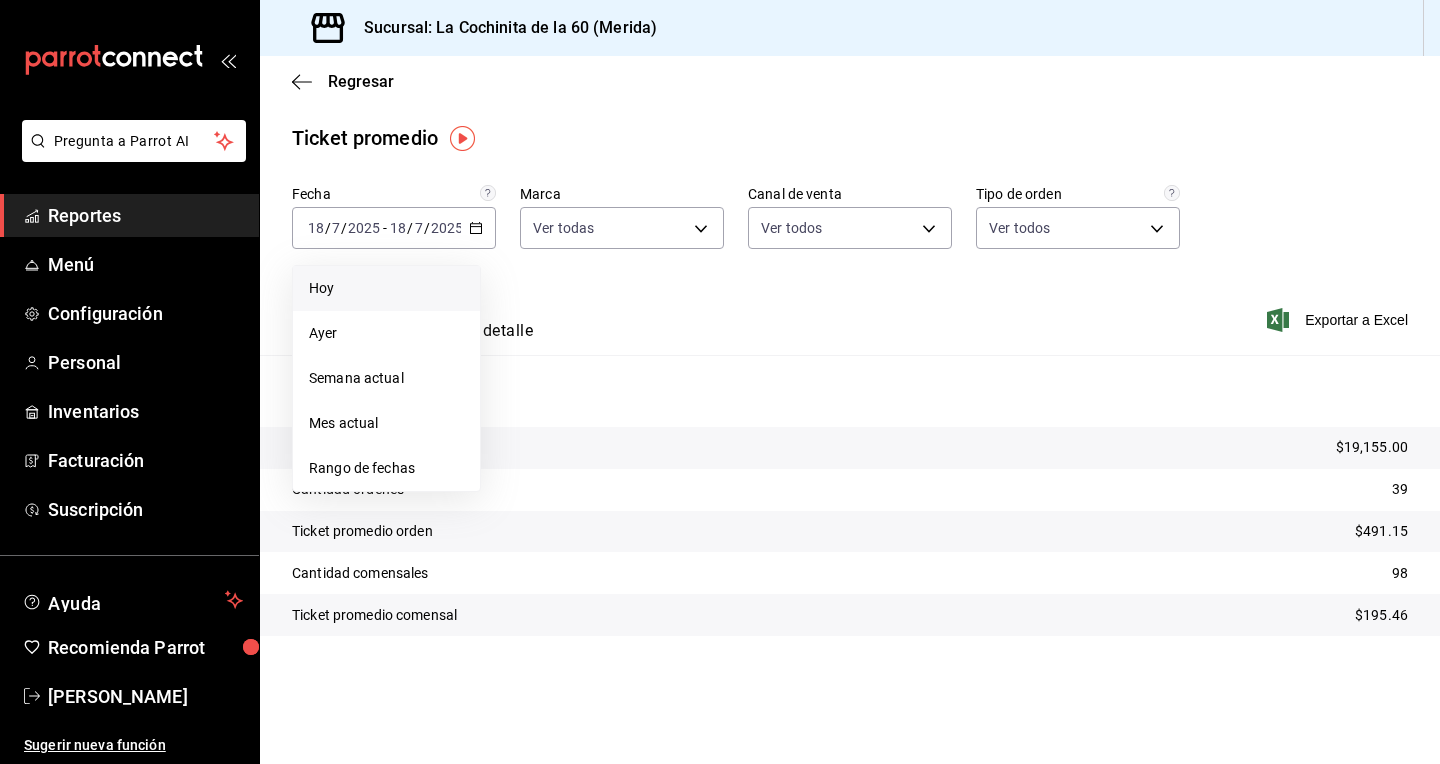 click on "Hoy" at bounding box center (386, 288) 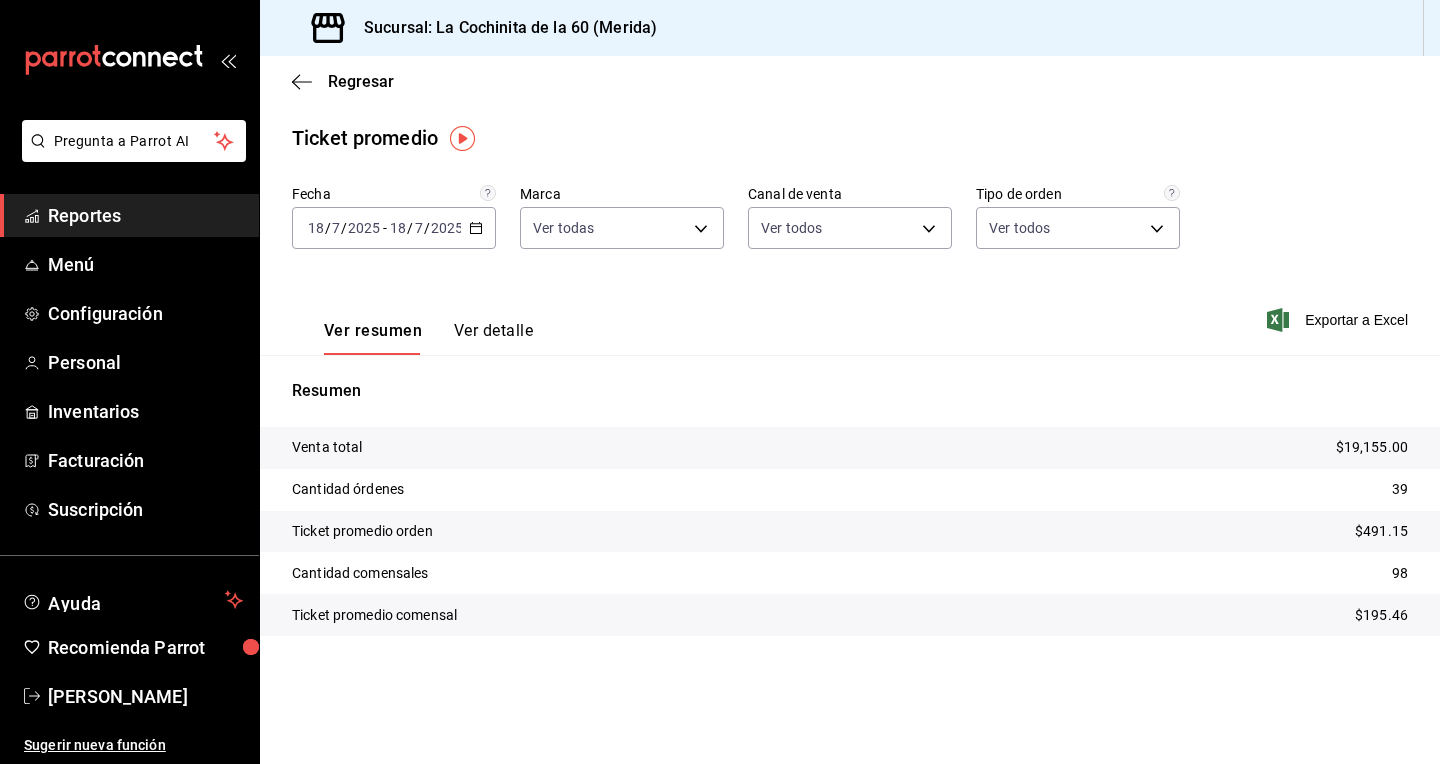 click on "Reportes" at bounding box center [145, 215] 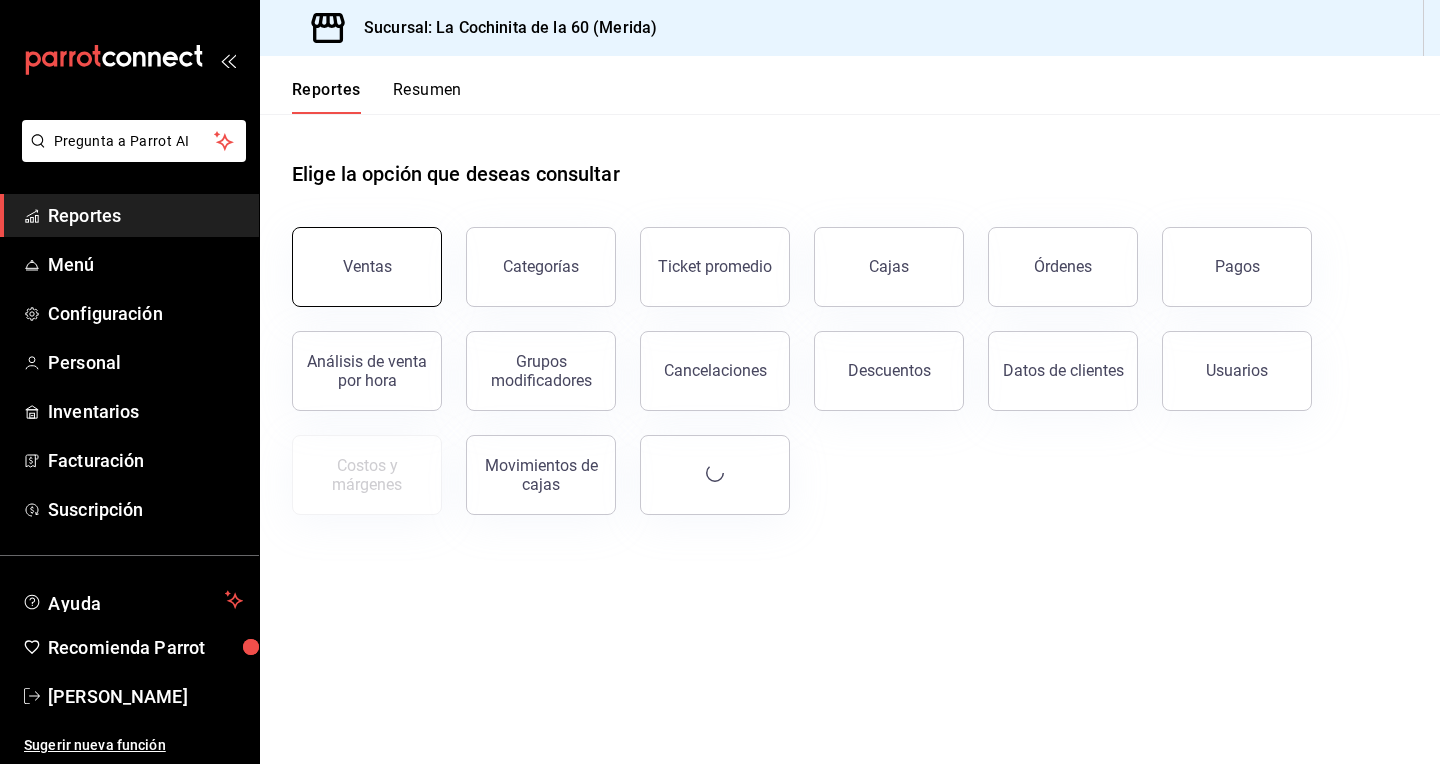 click on "Ventas" at bounding box center [367, 267] 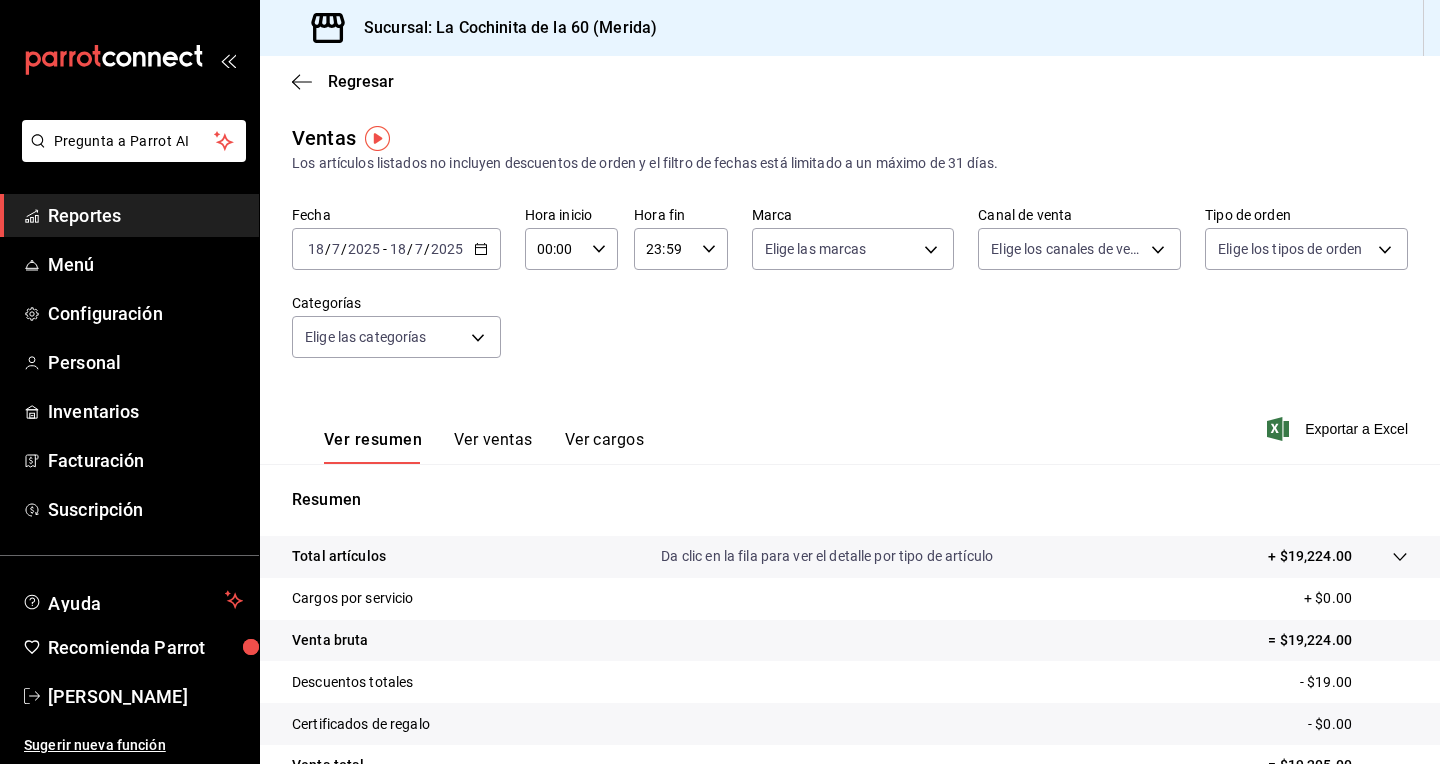 click on "Reportes" at bounding box center (145, 215) 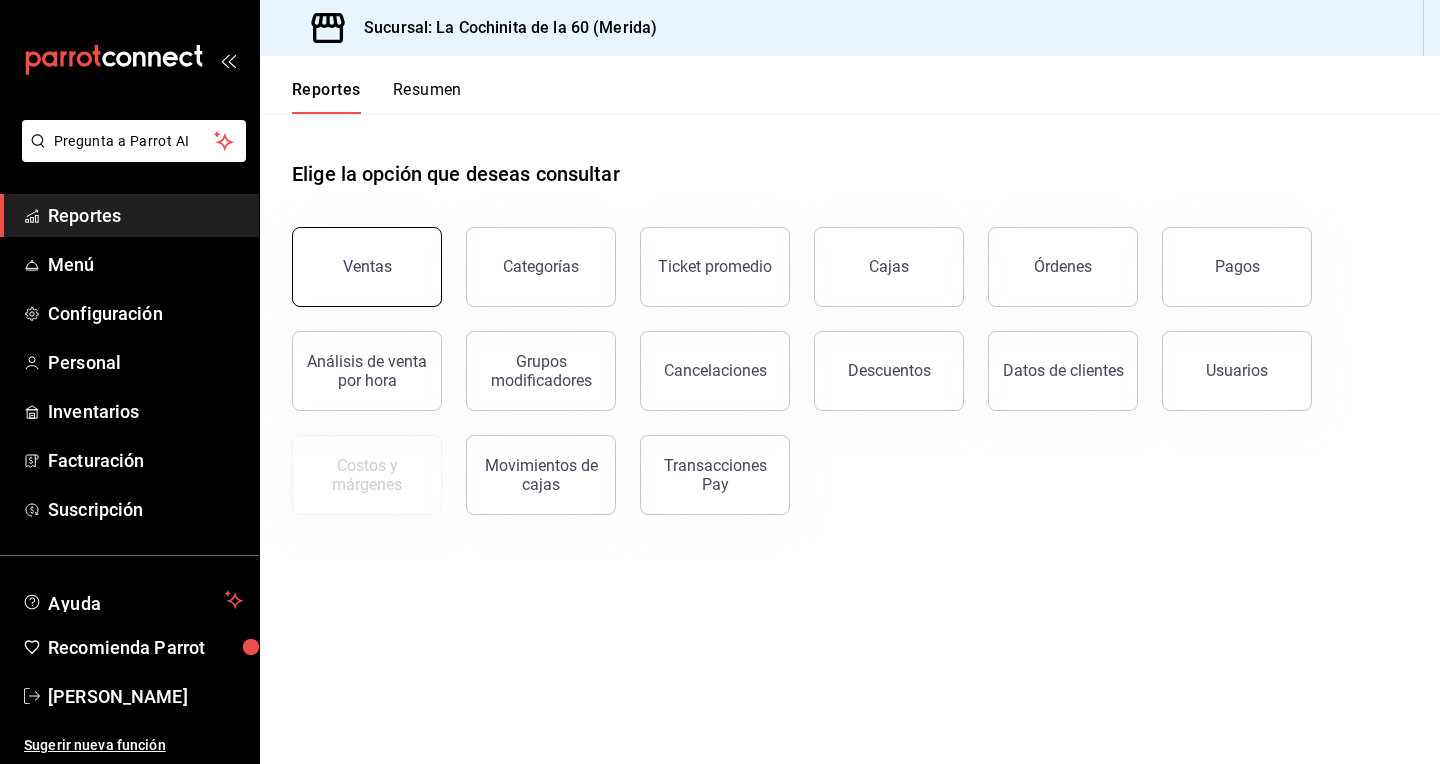 click on "Ventas" at bounding box center (367, 267) 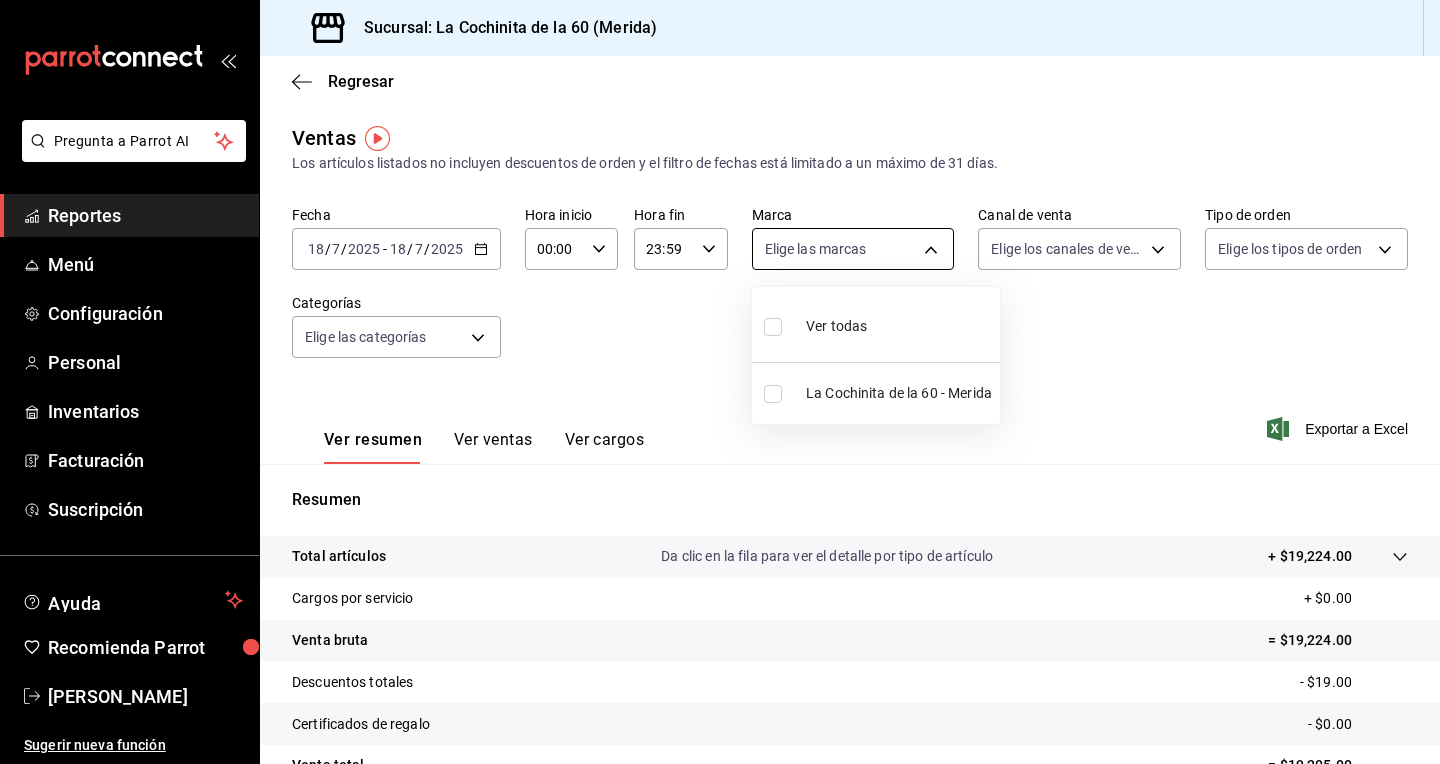 click on "Pregunta a Parrot AI Reportes   Menú   Configuración   Personal   Inventarios   Facturación   Suscripción   Ayuda Recomienda Parrot   Yalila De la [PERSON_NAME]   Sugerir nueva función   Sucursal: La Cochinita de la 60 (Merida) Regresar Ventas Los artículos listados no incluyen descuentos de orden y el filtro de fechas está limitado a un máximo de 31 días. Fecha [DATE] [DATE] - [DATE] [DATE] Hora inicio 00:00 Hora inicio Hora fin 23:59 Hora fin Marca Elige las marcas Canal de venta Elige los canales de venta Tipo de orden Elige los tipos de orden Categorías Elige las categorías Ver resumen Ver ventas Ver cargos Exportar a Excel Resumen Total artículos Da clic en la fila para ver el detalle por tipo de artículo + $19,224.00 Cargos por servicio + $0.00 Venta bruta = $19,224.00 Descuentos totales - $19.00 Certificados de regalo - $0.00 Venta total = $19,205.00 Impuestos - $2,648.97 Venta neta = $16,556.03 GANA 1 MES GRATIS EN TU SUSCRIPCIÓN AQUÍ Ver video tutorial Ir a video Reportes" at bounding box center (720, 382) 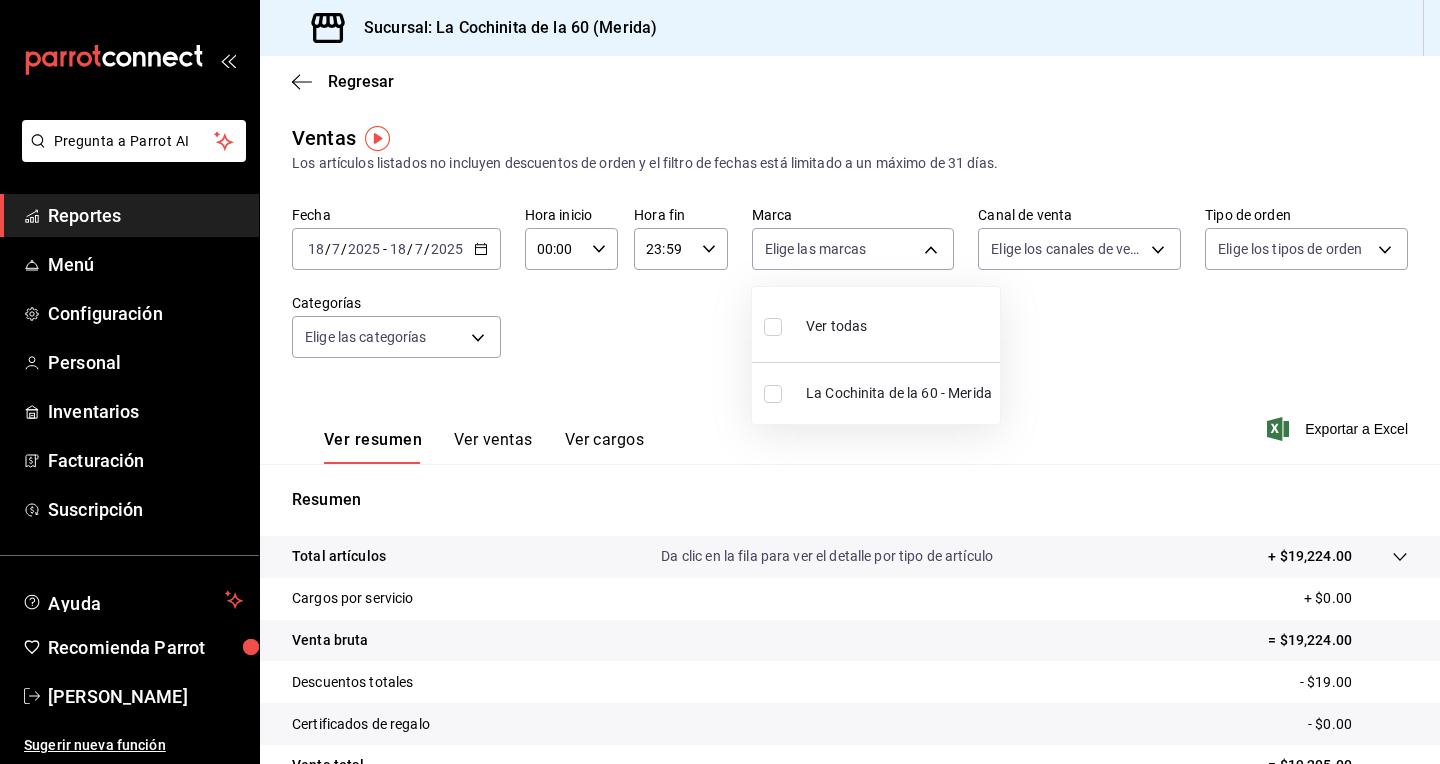 click at bounding box center [720, 382] 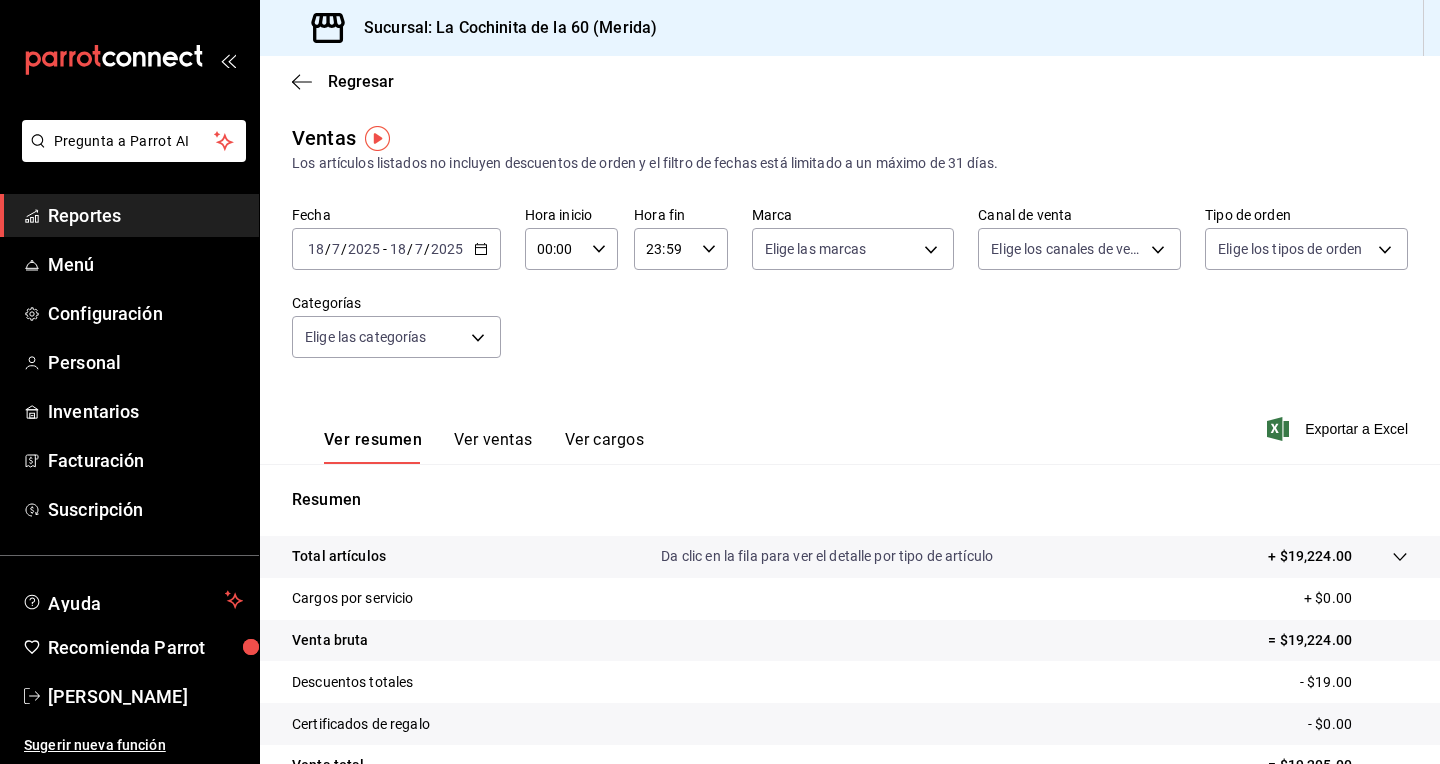 click on "Pregunta a Parrot AI Reportes   Menú   Configuración   Personal   Inventarios   Facturación   Suscripción   Ayuda Recomienda Parrot   Yalila De la [PERSON_NAME]   Sugerir nueva función   Sucursal: La Cochinita de la 60 (Merida) Regresar Ventas Los artículos listados no incluyen descuentos de orden y el filtro de fechas está limitado a un máximo de 31 días. Fecha [DATE] [DATE] - [DATE] [DATE] Hora inicio 00:00 Hora inicio Hora fin 23:59 Hora fin Marca Elige las marcas Canal de venta Elige los canales de venta Tipo de orden Elige los tipos de orden Categorías Elige las categorías Ver resumen Ver ventas Ver cargos Exportar a Excel Resumen Total artículos Da clic en la fila para ver el detalle por tipo de artículo + $19,224.00 Cargos por servicio + $0.00 Venta bruta = $19,224.00 Descuentos totales - $19.00 Certificados de regalo - $0.00 Venta total = $19,205.00 Impuestos - $2,648.97 Venta neta = $16,556.03 GANA 1 MES GRATIS EN TU SUSCRIPCIÓN AQUÍ Ver video tutorial Ir a video Reportes" at bounding box center (720, 382) 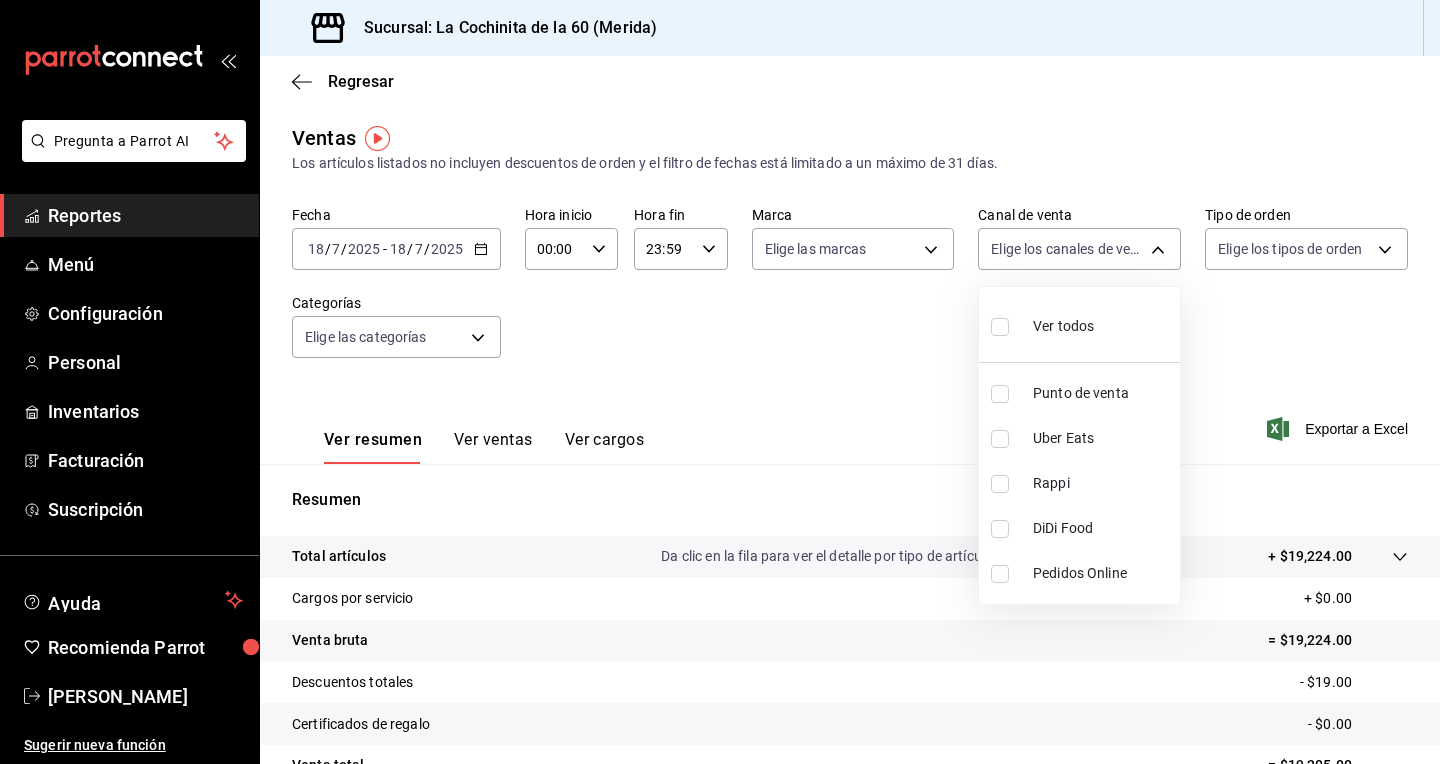 click at bounding box center [1004, 439] 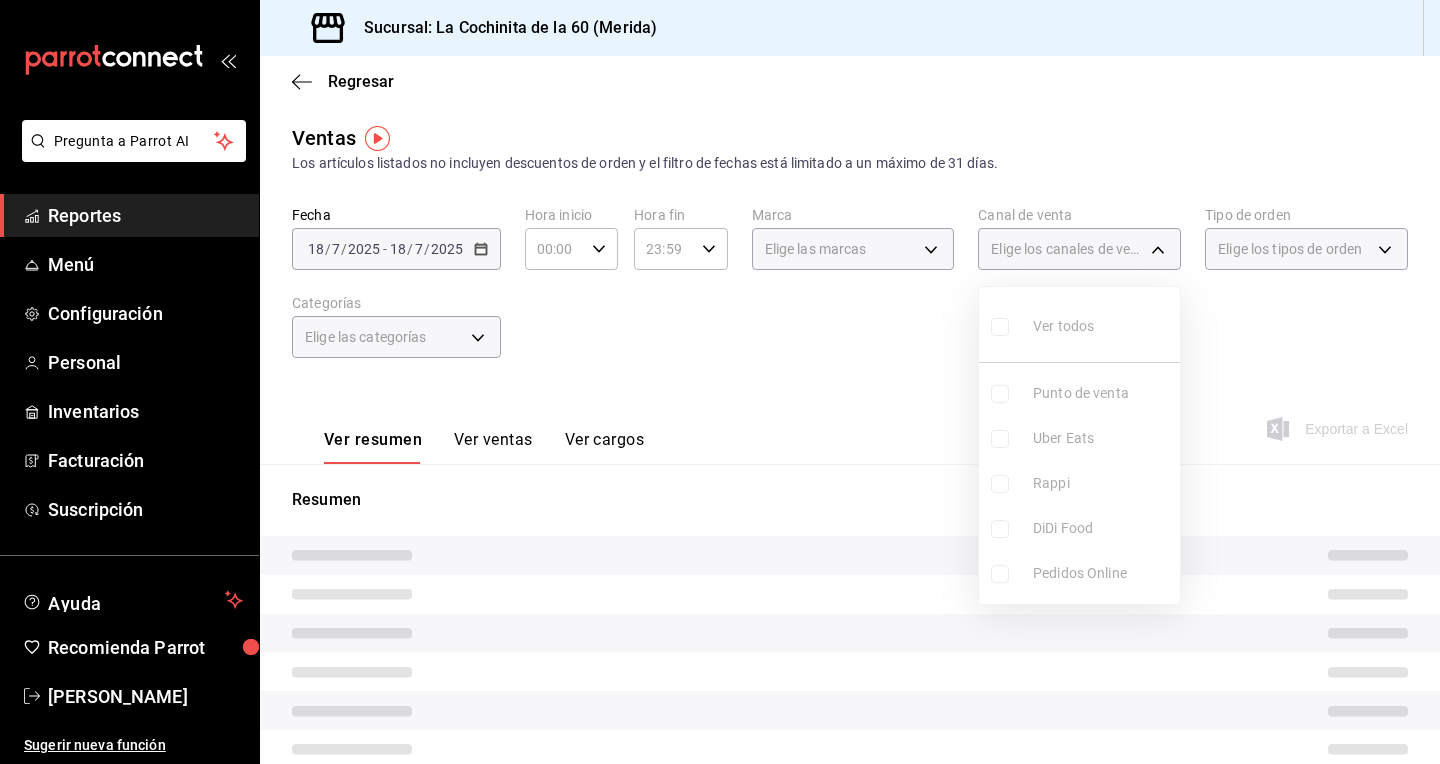 type 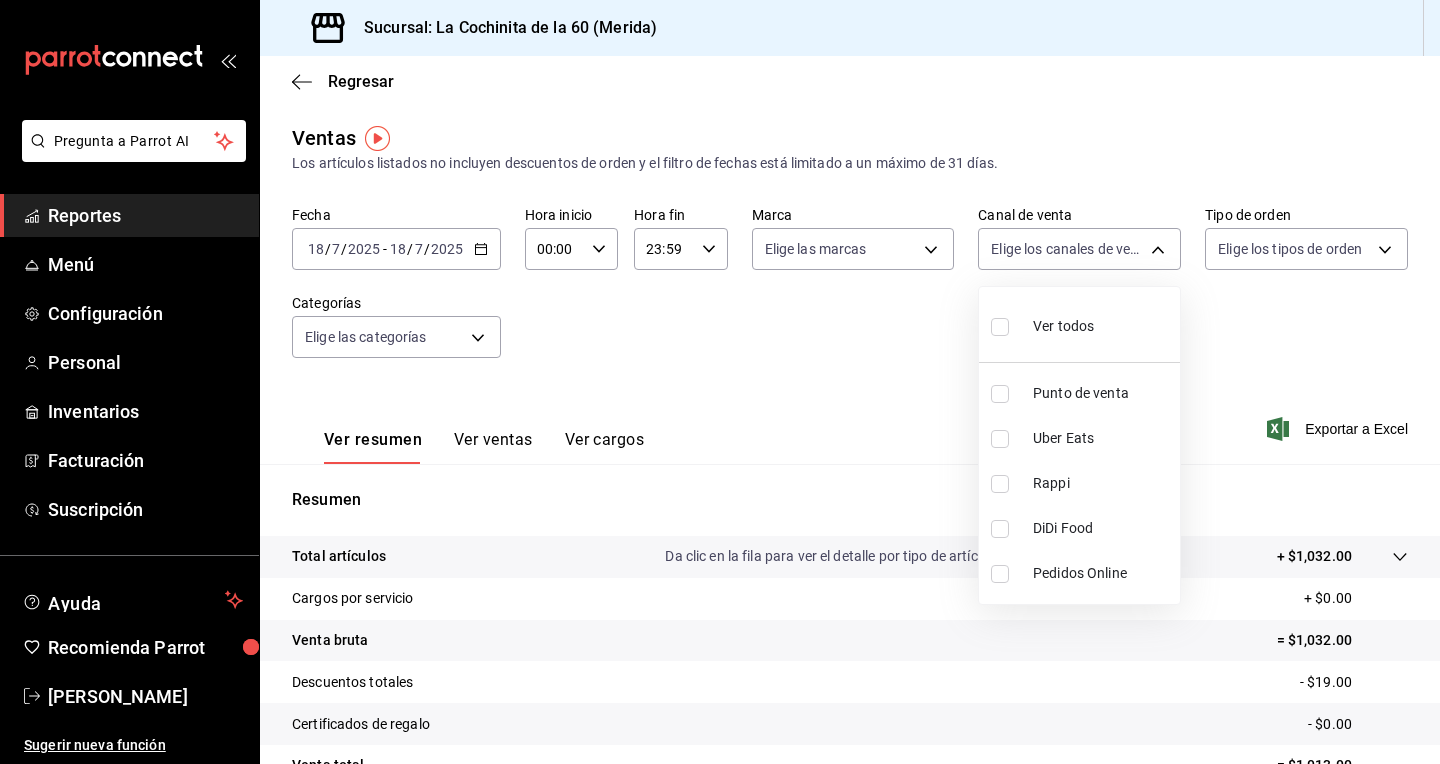 click at bounding box center (1004, 439) 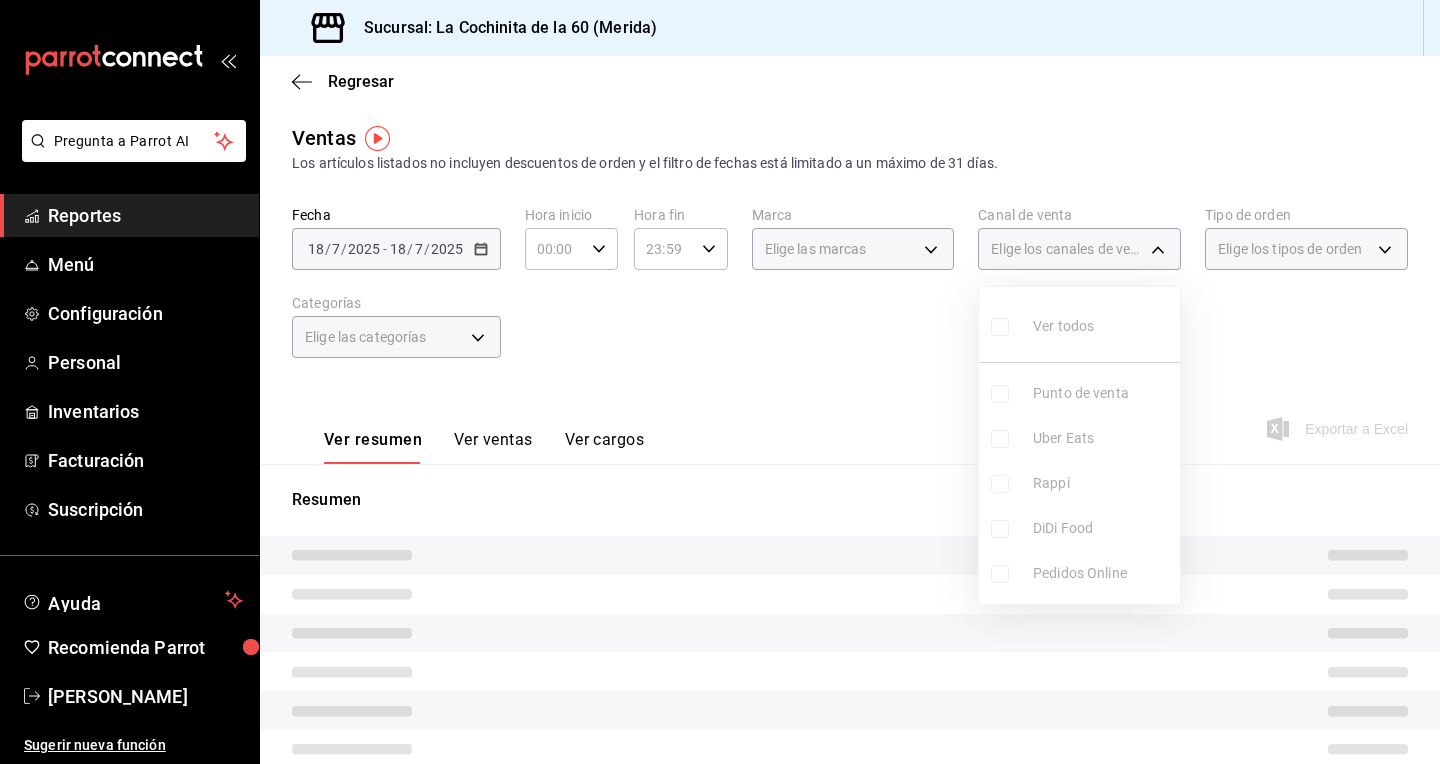 type 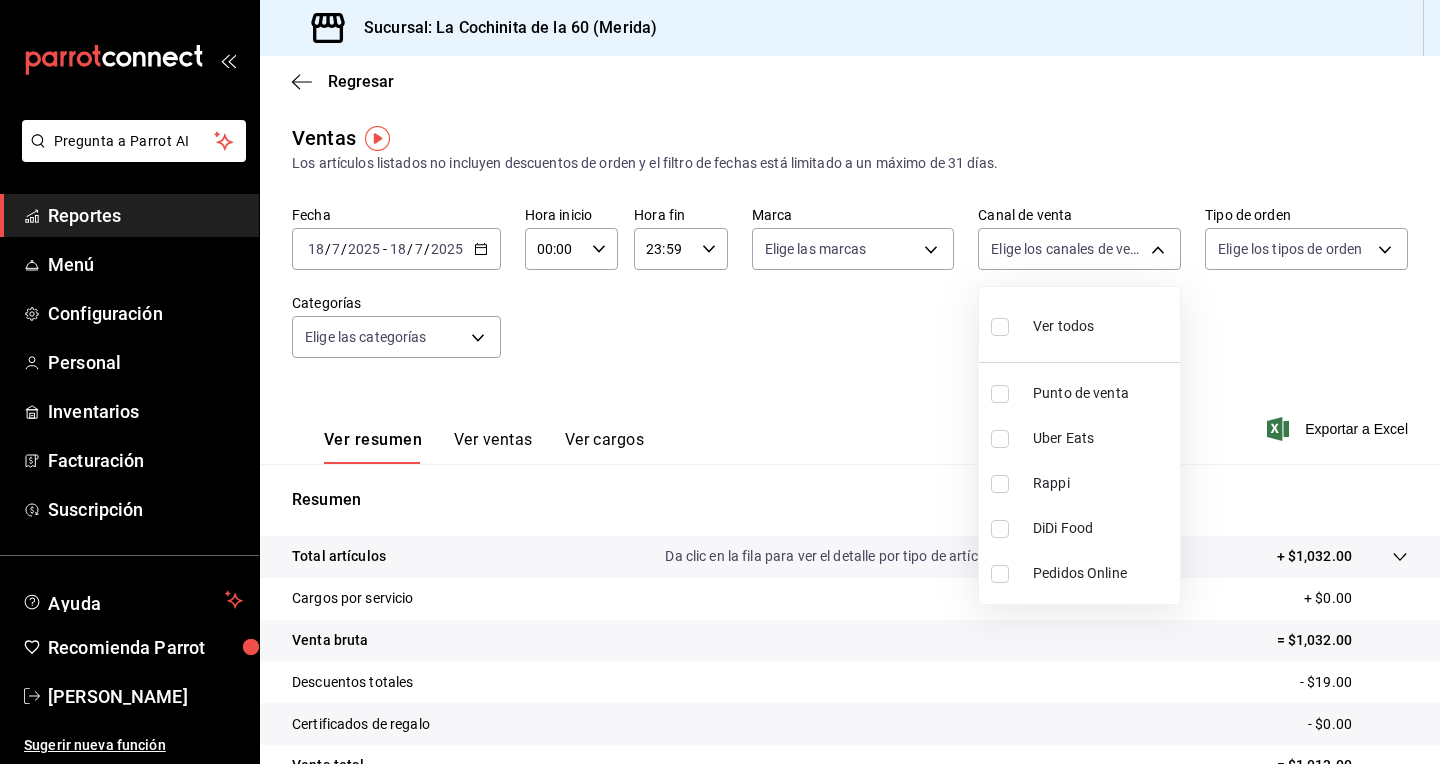 click at bounding box center (1000, 439) 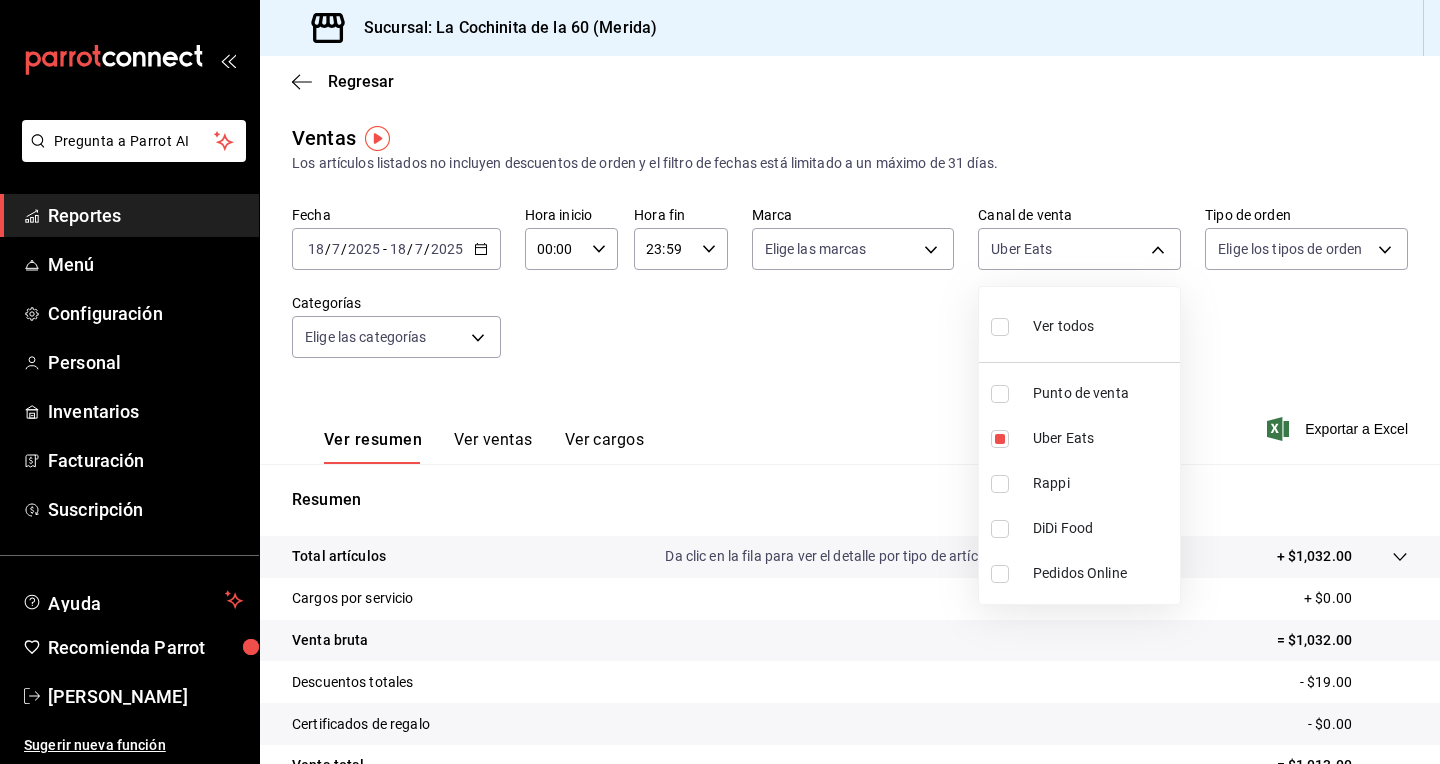 drag, startPoint x: 1437, startPoint y: 371, endPoint x: 1438, endPoint y: 451, distance: 80.00625 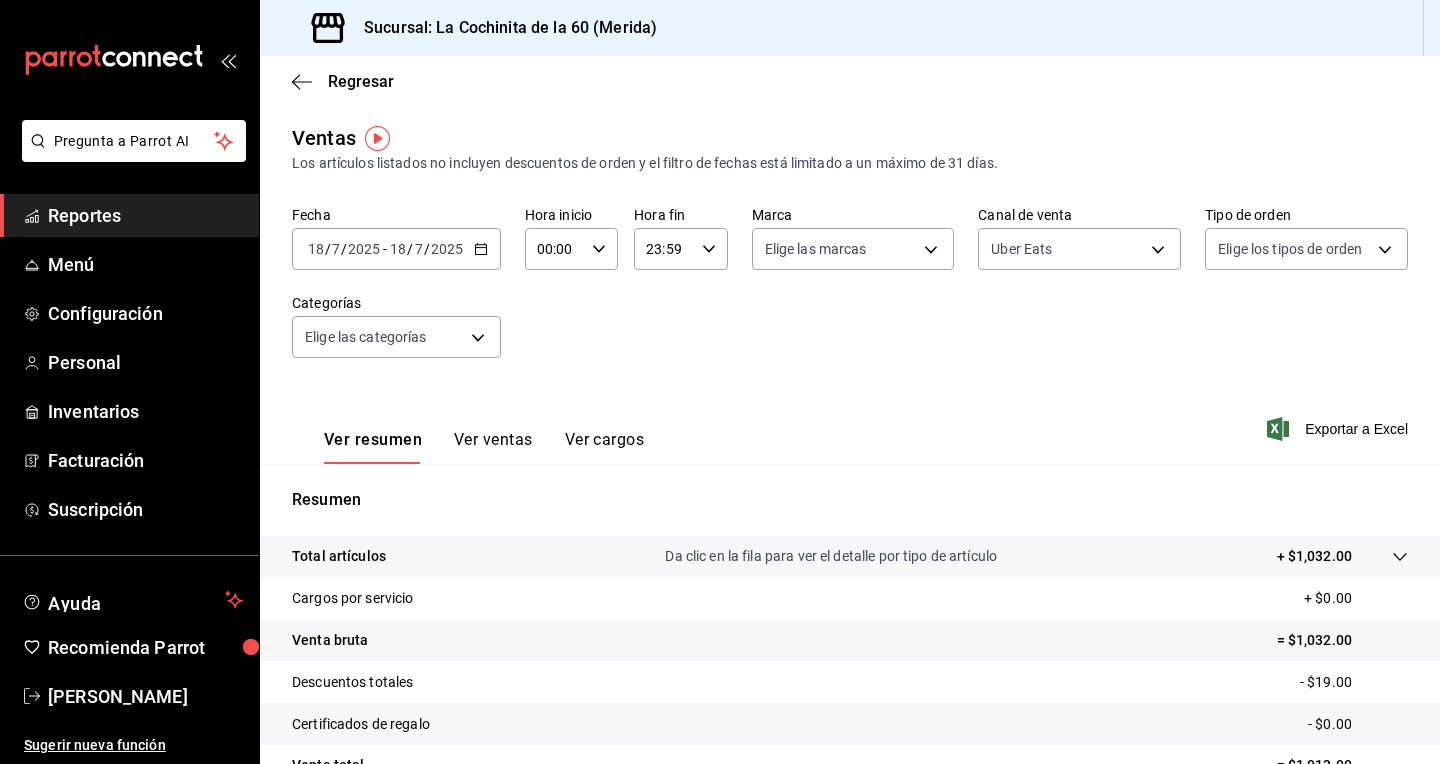 drag, startPoint x: 1439, startPoint y: 416, endPoint x: 1439, endPoint y: 481, distance: 65 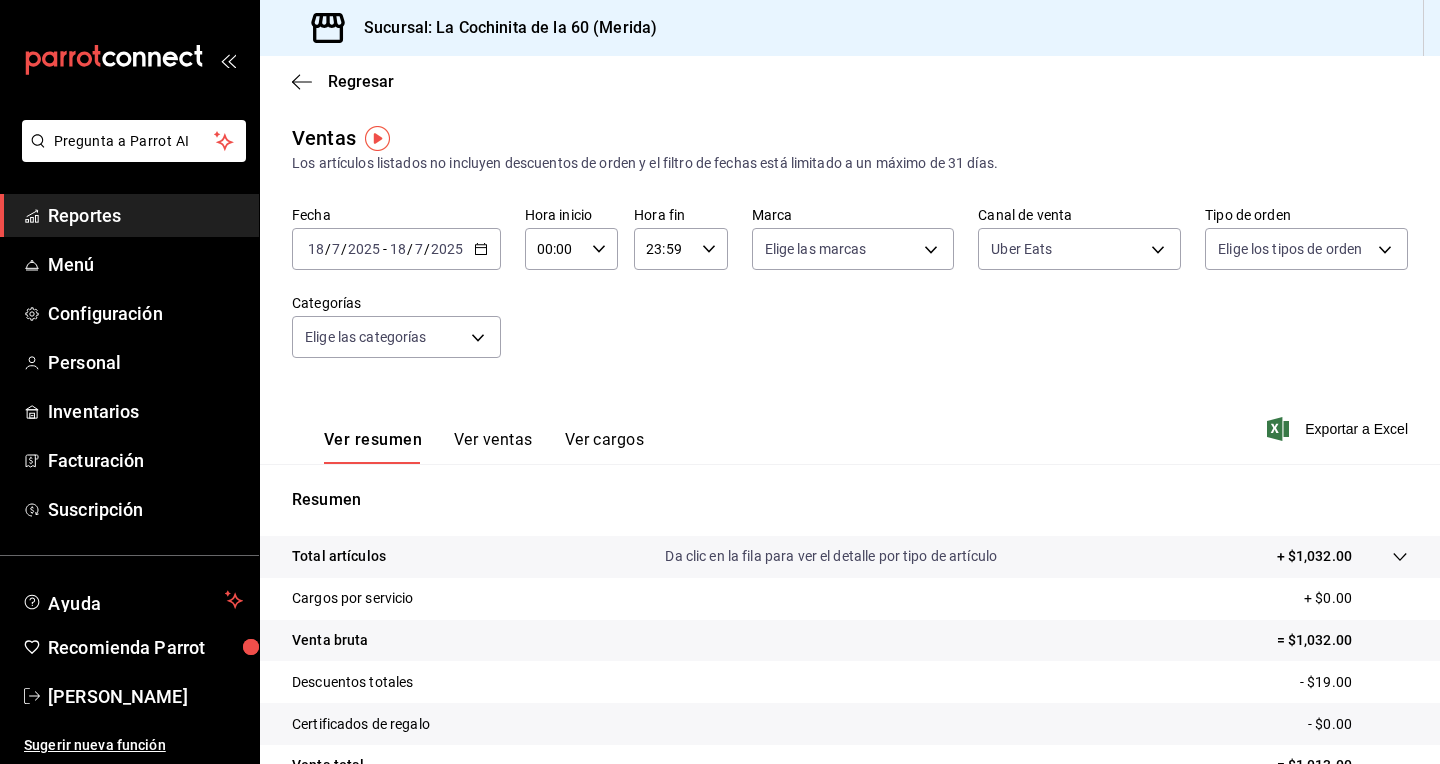 click on "Fecha [DATE] [DATE] - [DATE] [DATE] Hora inicio 00:00 Hora inicio Hora fin 23:59 Hora fin Marca Elige las marcas Canal de venta Uber Eats UBER_EATS Tipo de orden Elige los tipos de orden Categorías Elige las categorías" at bounding box center [850, 294] 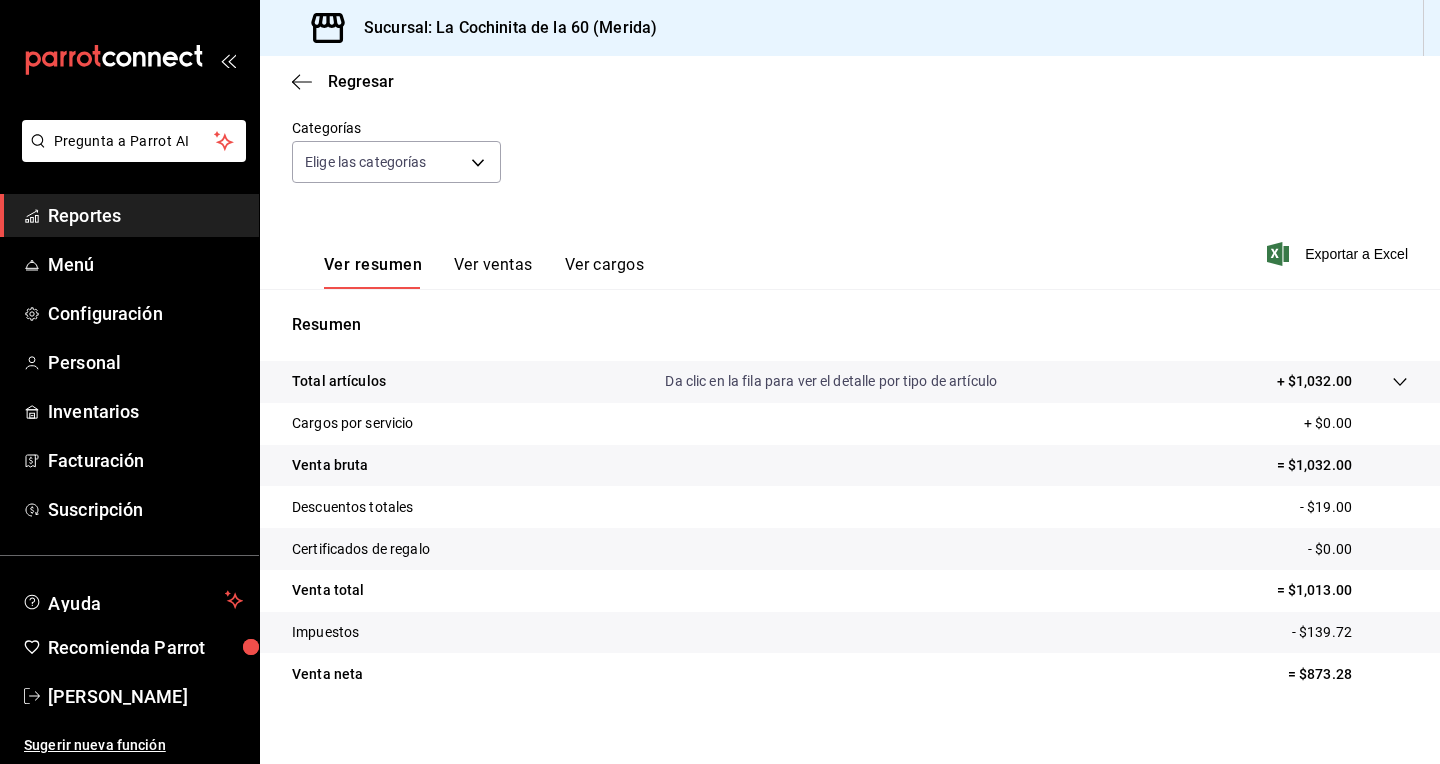 scroll, scrollTop: 194, scrollLeft: 0, axis: vertical 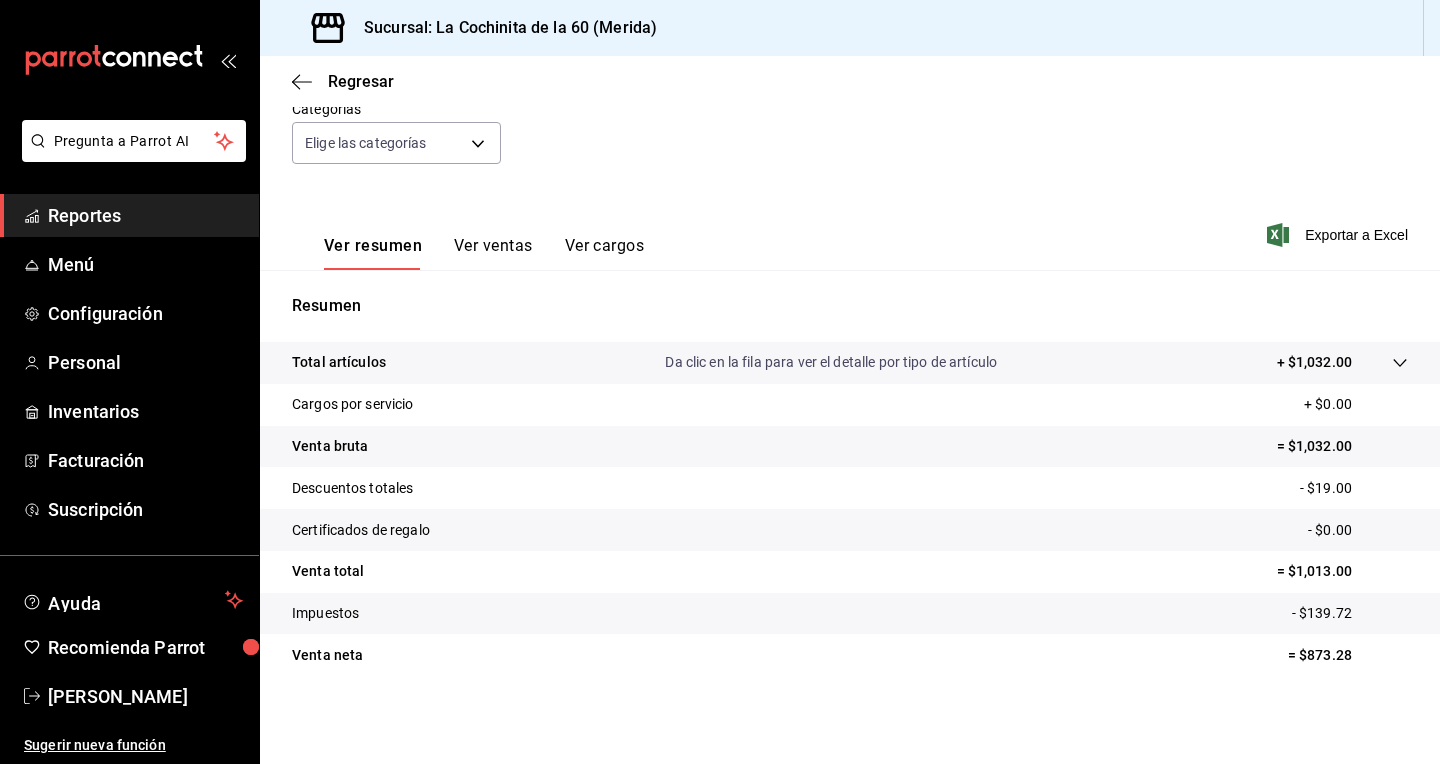 click on "Reportes" at bounding box center (145, 215) 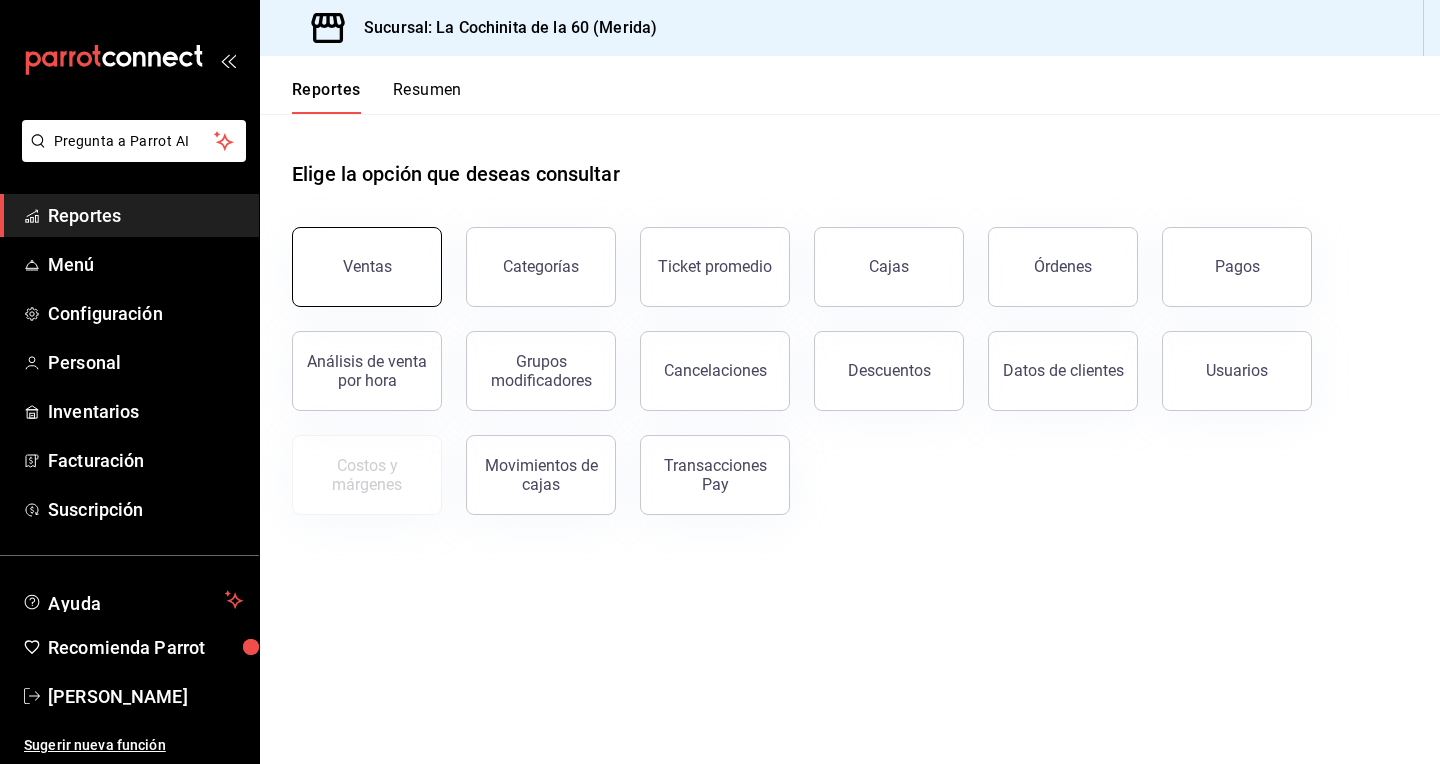click on "Ventas" at bounding box center (367, 267) 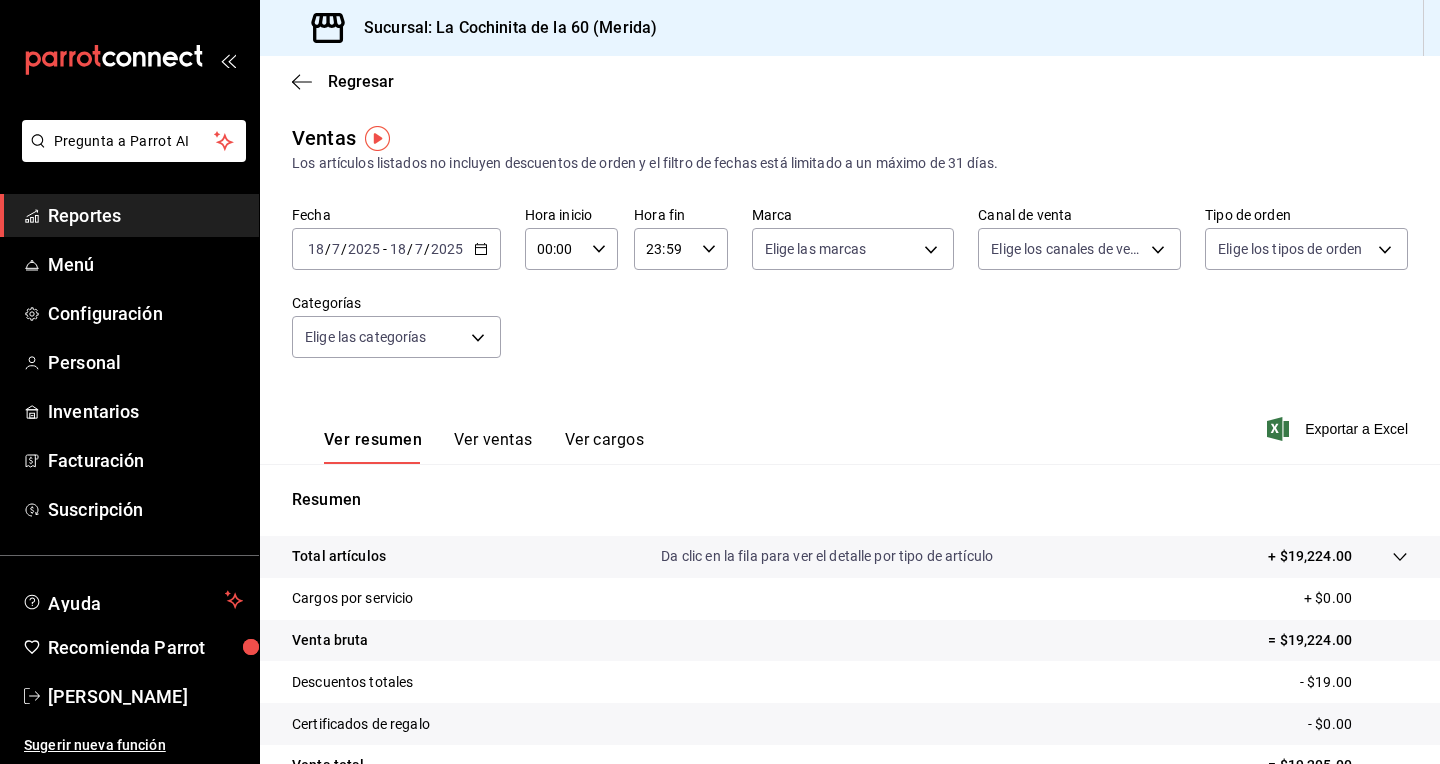click on "Ver ventas" at bounding box center [493, 447] 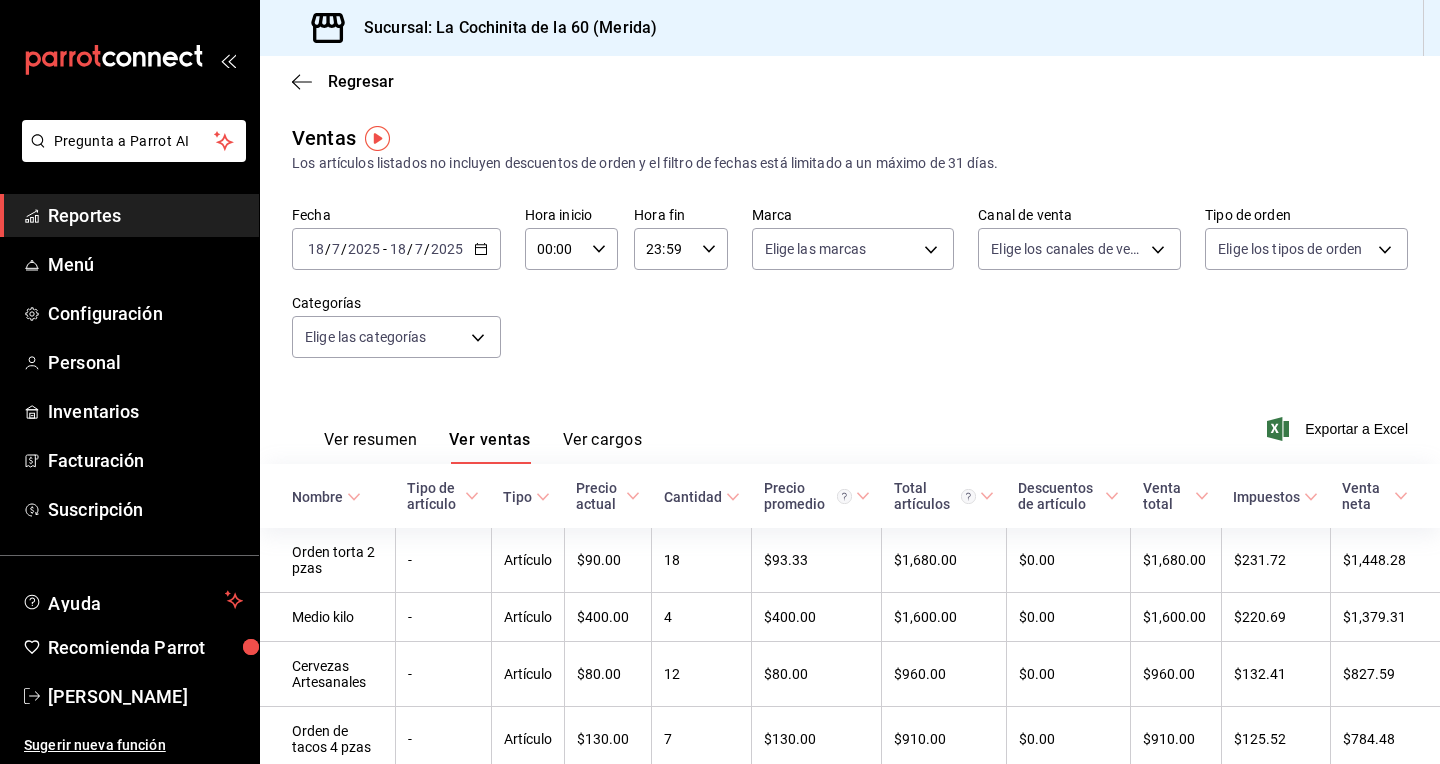 drag, startPoint x: 1438, startPoint y: 270, endPoint x: 1428, endPoint y: 317, distance: 48.052055 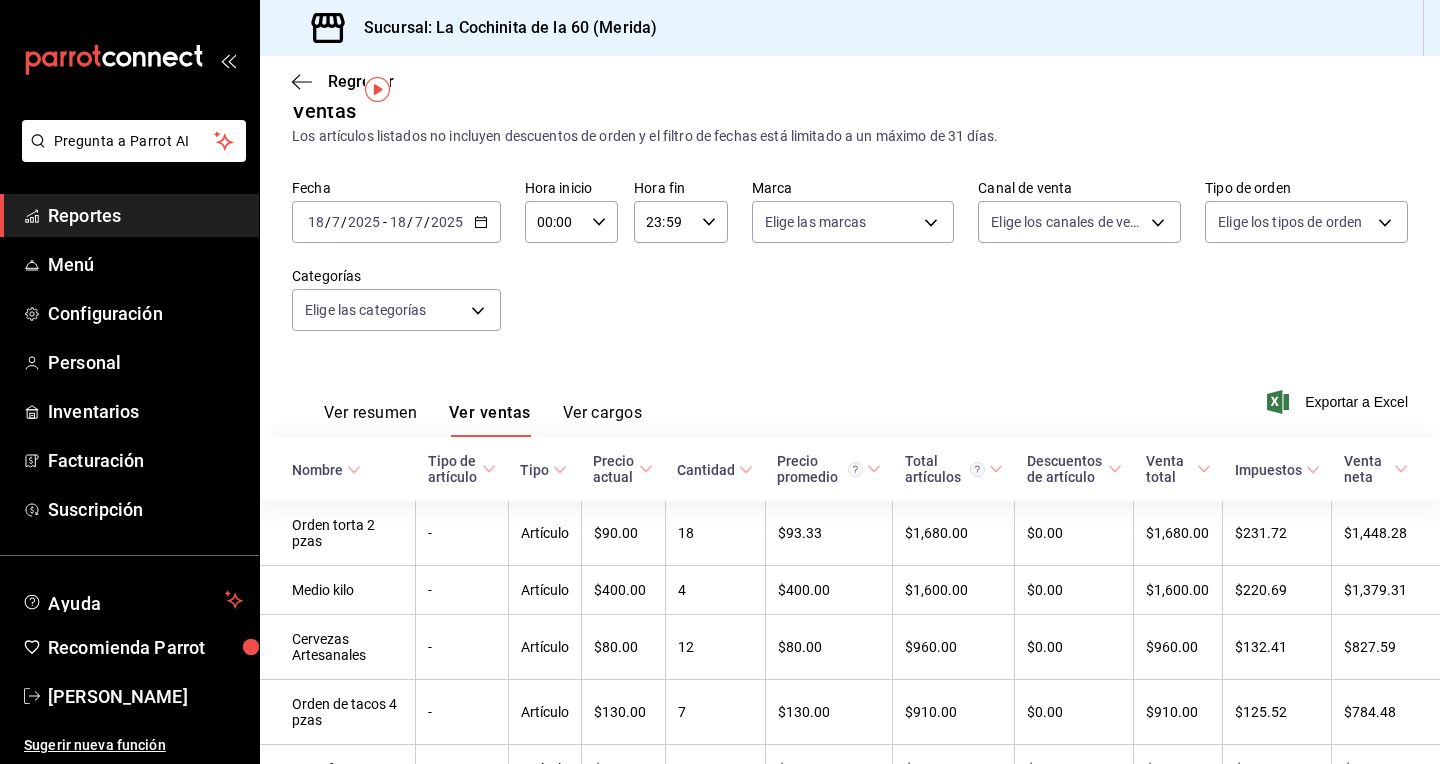 scroll, scrollTop: 0, scrollLeft: 0, axis: both 